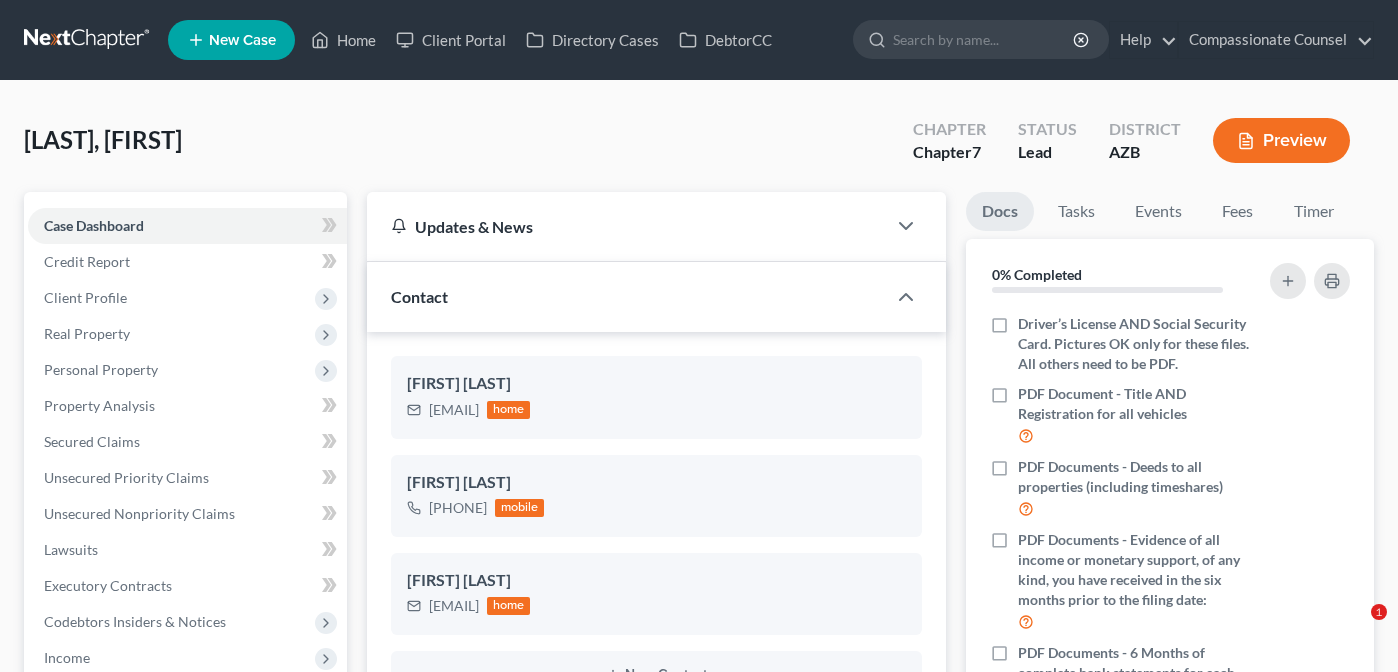 scroll, scrollTop: 0, scrollLeft: 0, axis: both 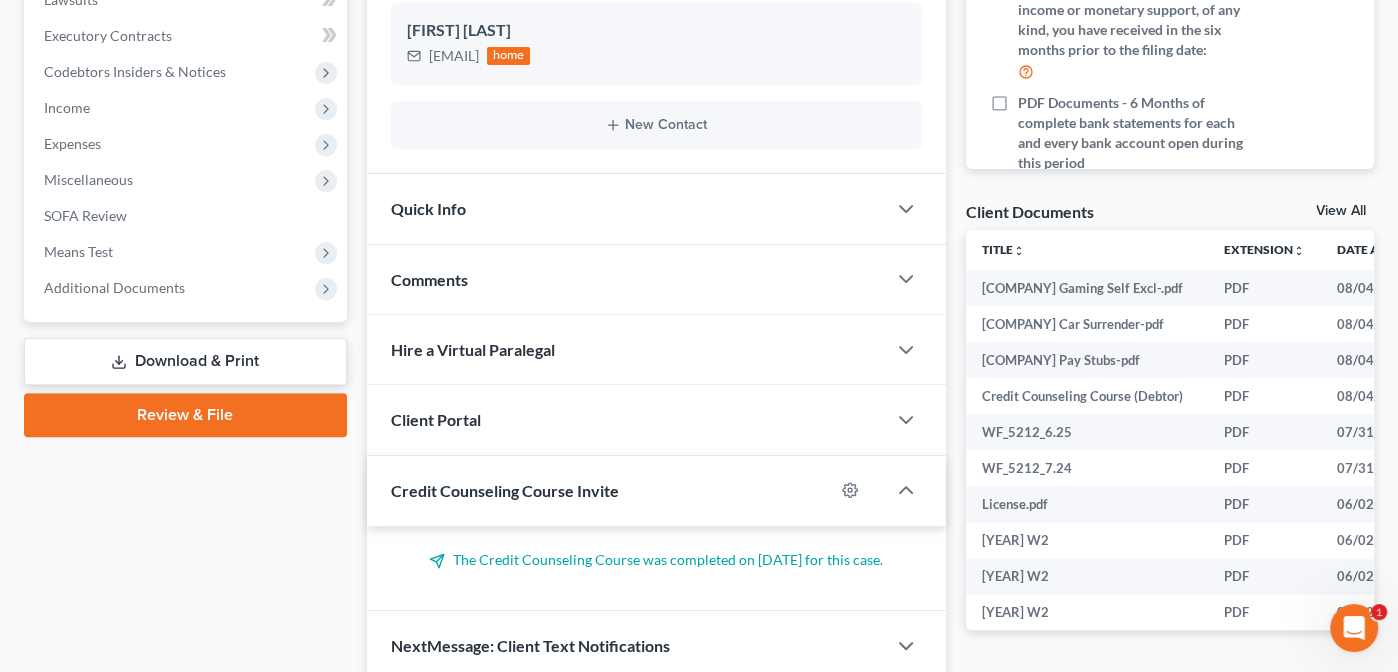 click on "View All" at bounding box center (1341, 211) 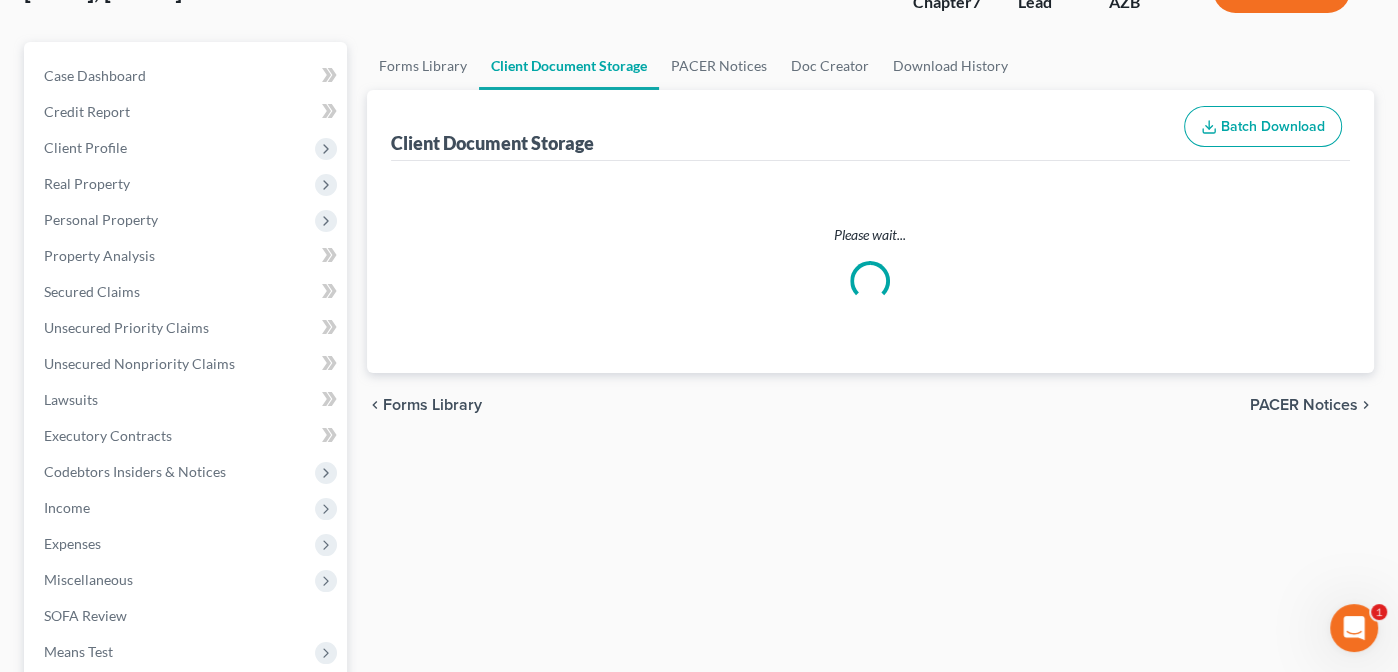 click on "Client Document Storage
Batch Download
Please wait..." at bounding box center [871, 232] 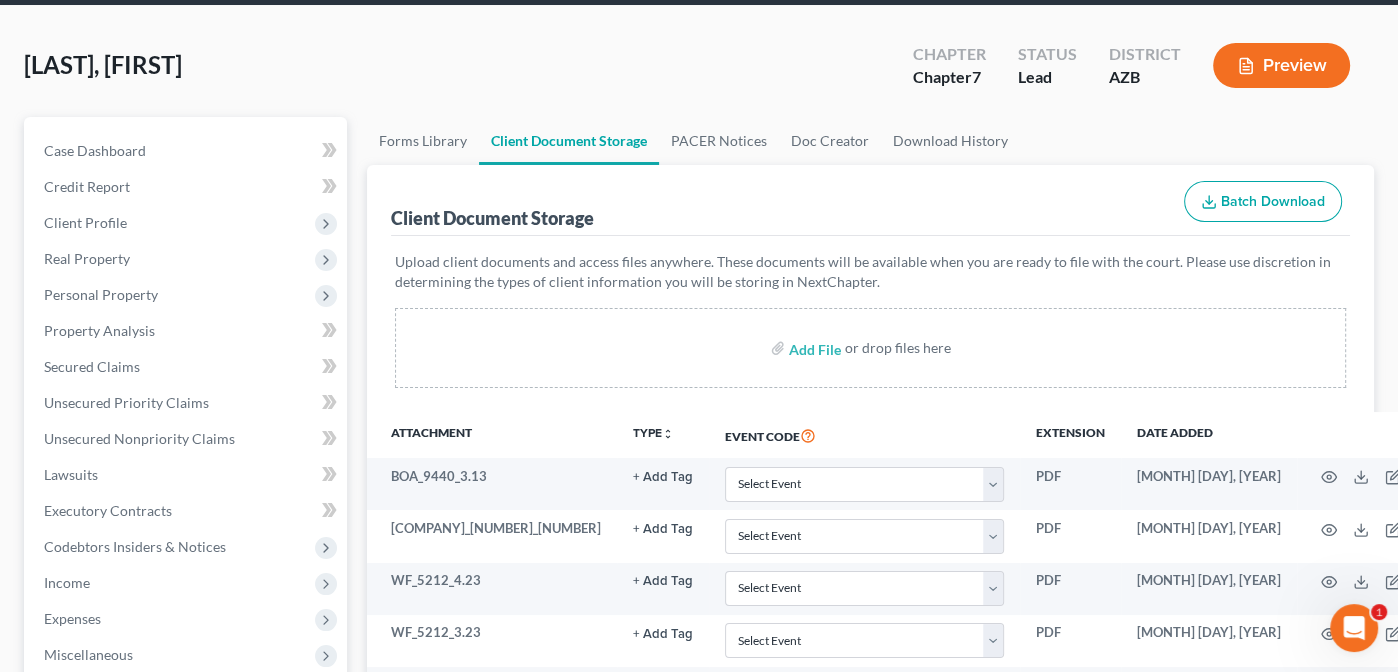 scroll, scrollTop: 0, scrollLeft: 0, axis: both 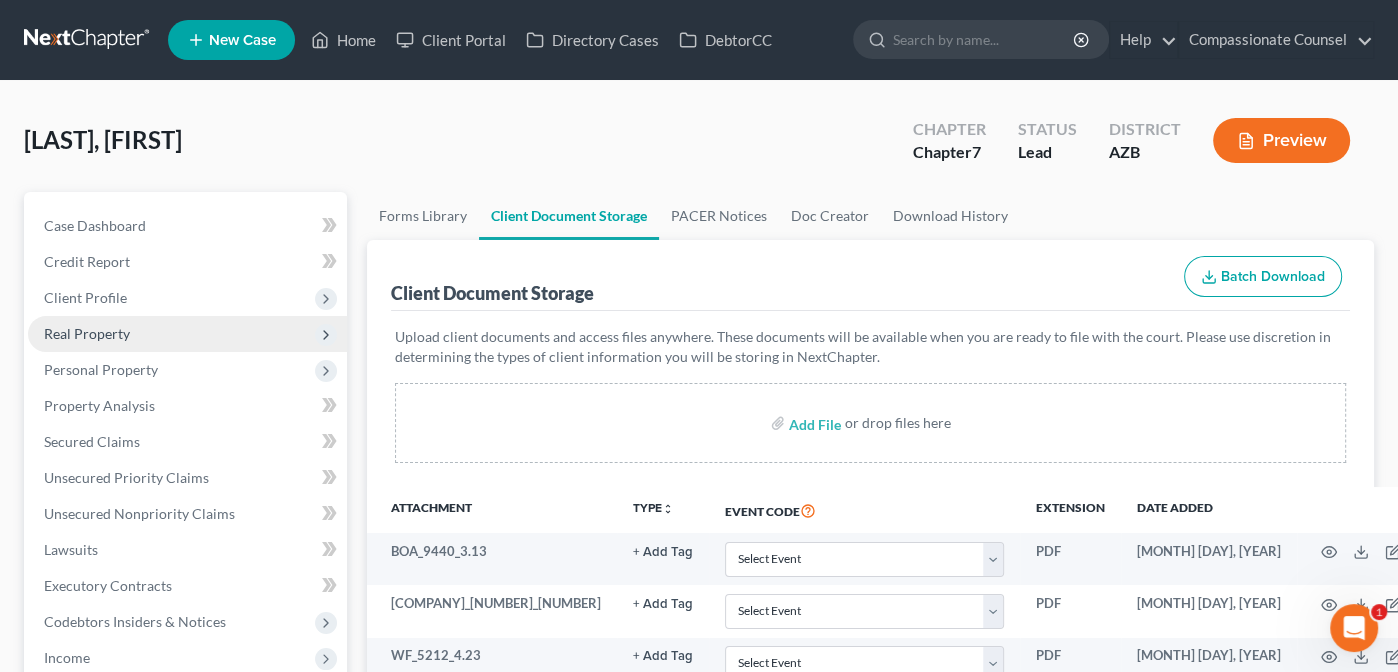 click on "Real Property" at bounding box center (87, 333) 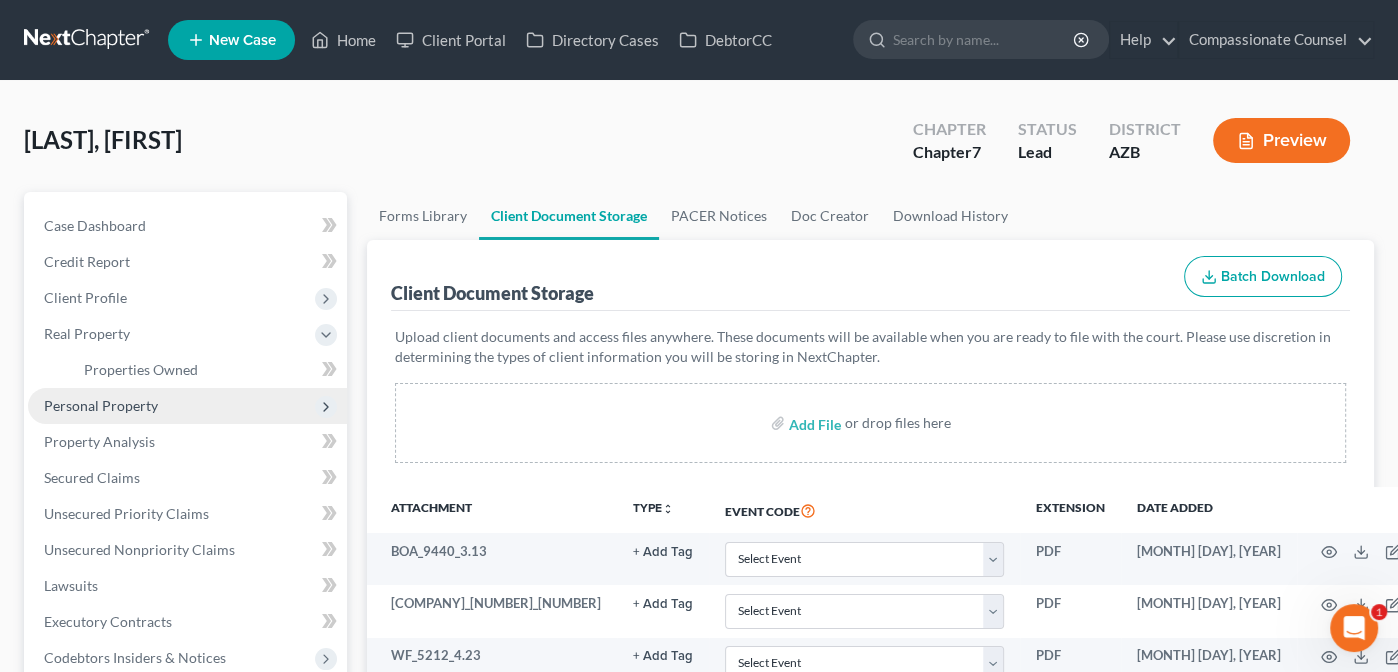 click on "Personal Property" at bounding box center [101, 405] 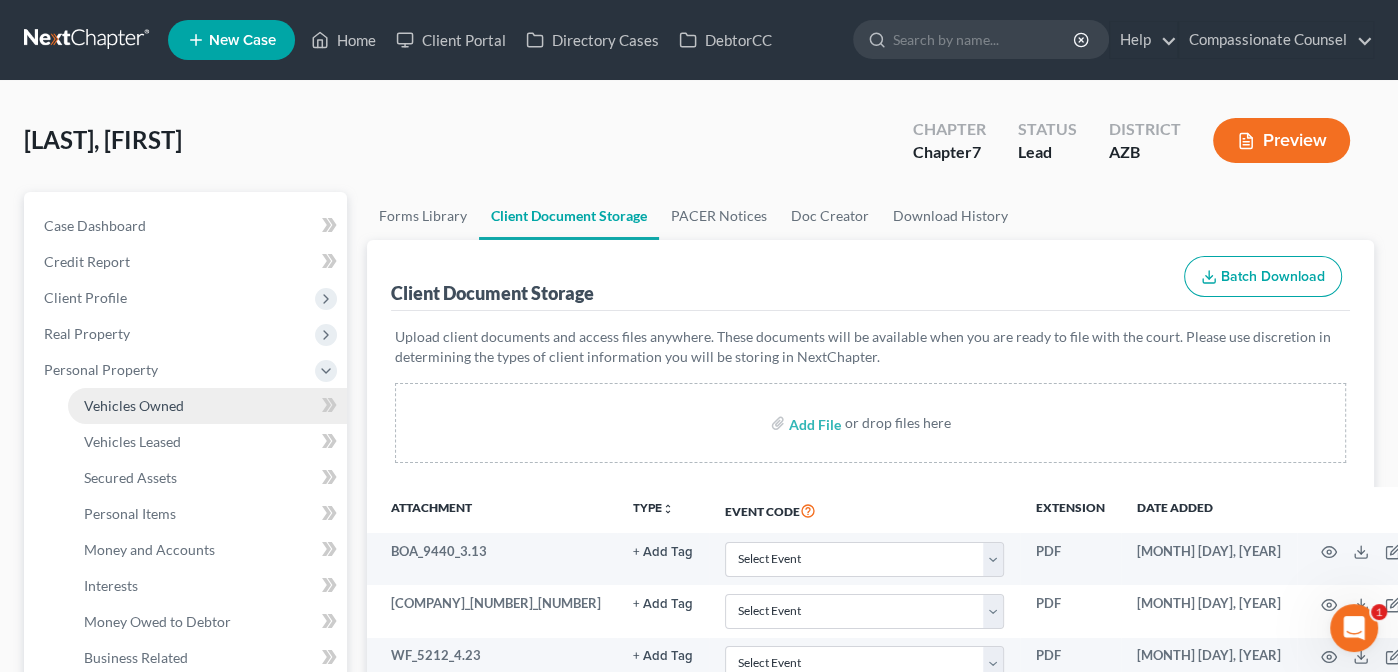 click on "Vehicles Owned" at bounding box center (134, 405) 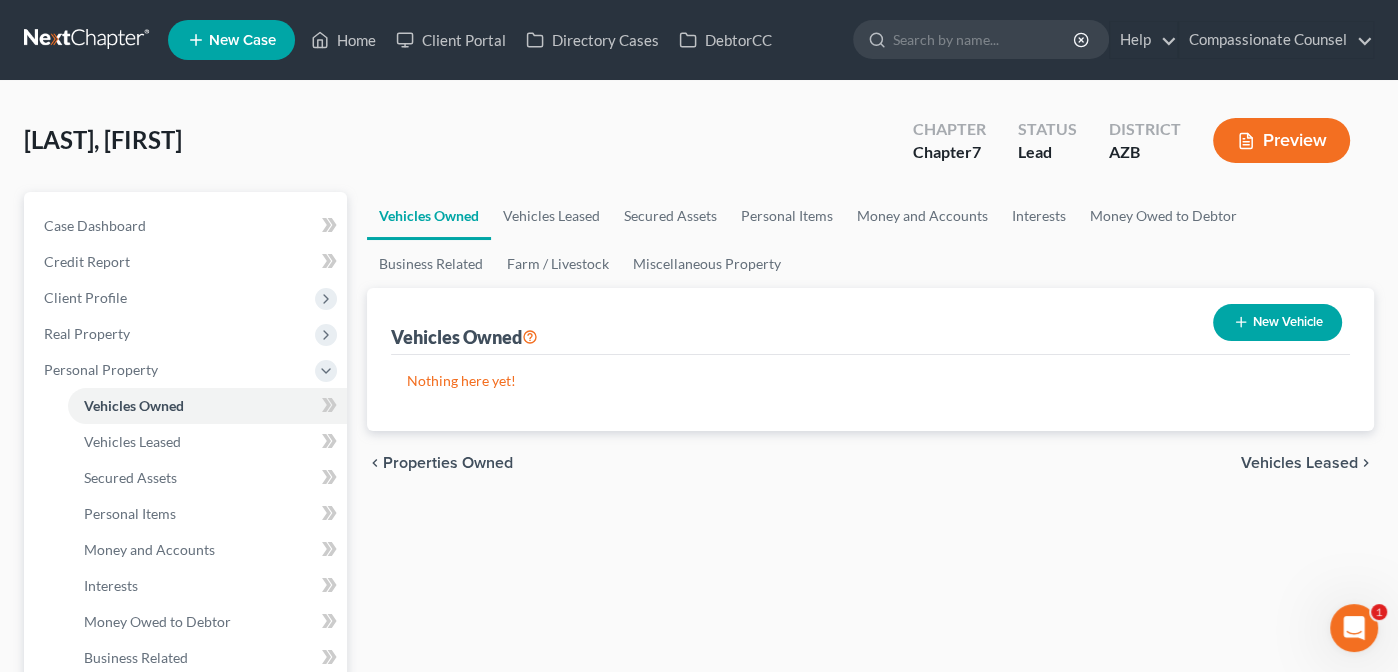 click on "Vehicles Leased" at bounding box center [1299, 463] 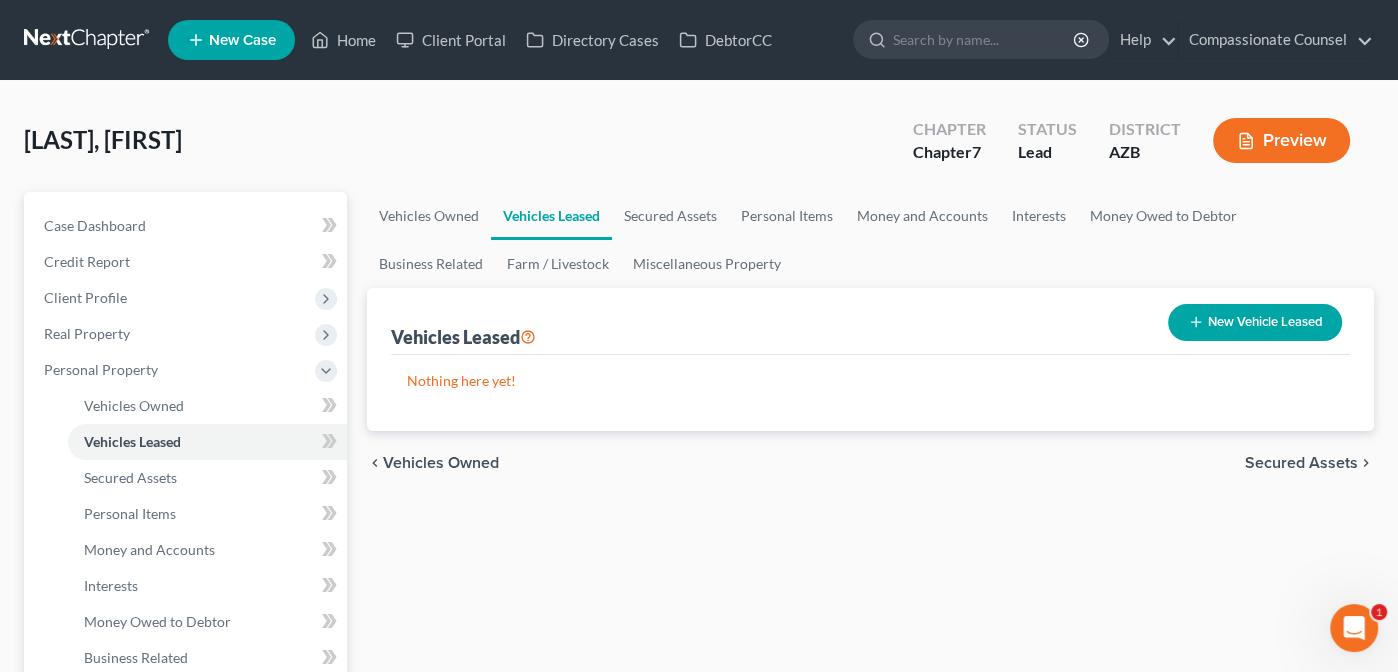 click on "Secured Assets" at bounding box center [1301, 463] 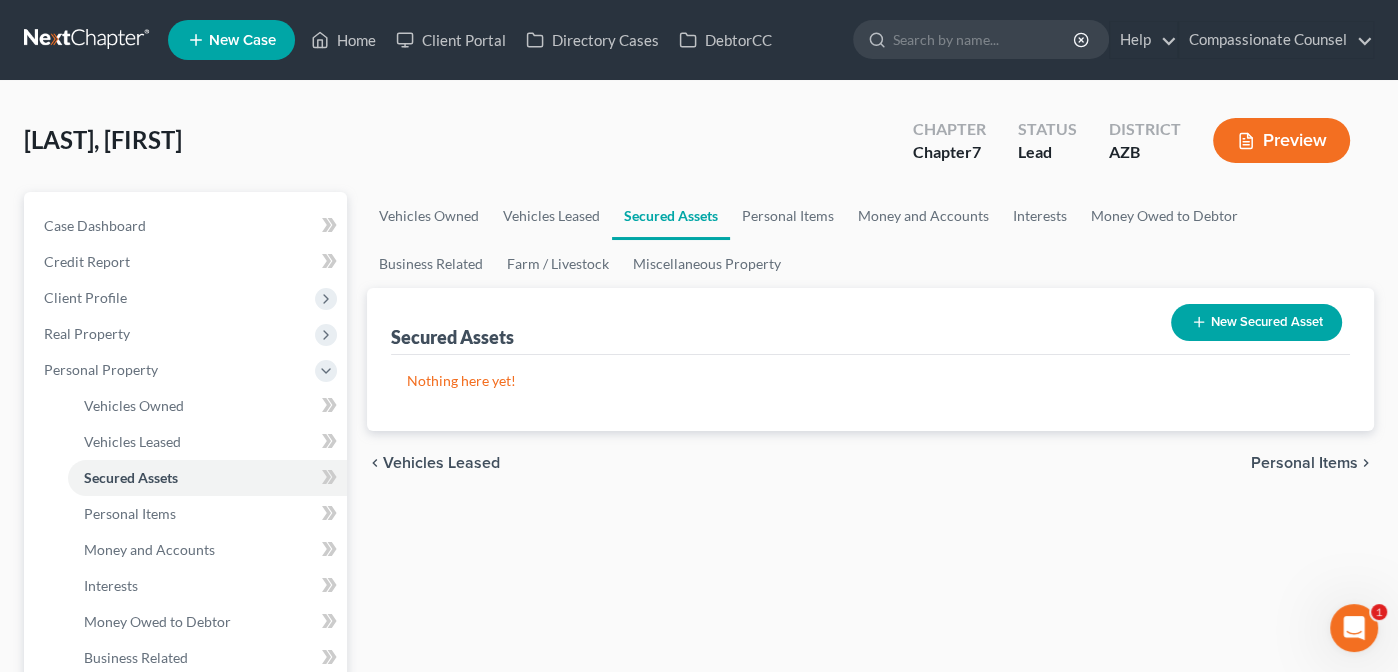 click on "Personal Items" at bounding box center [1304, 463] 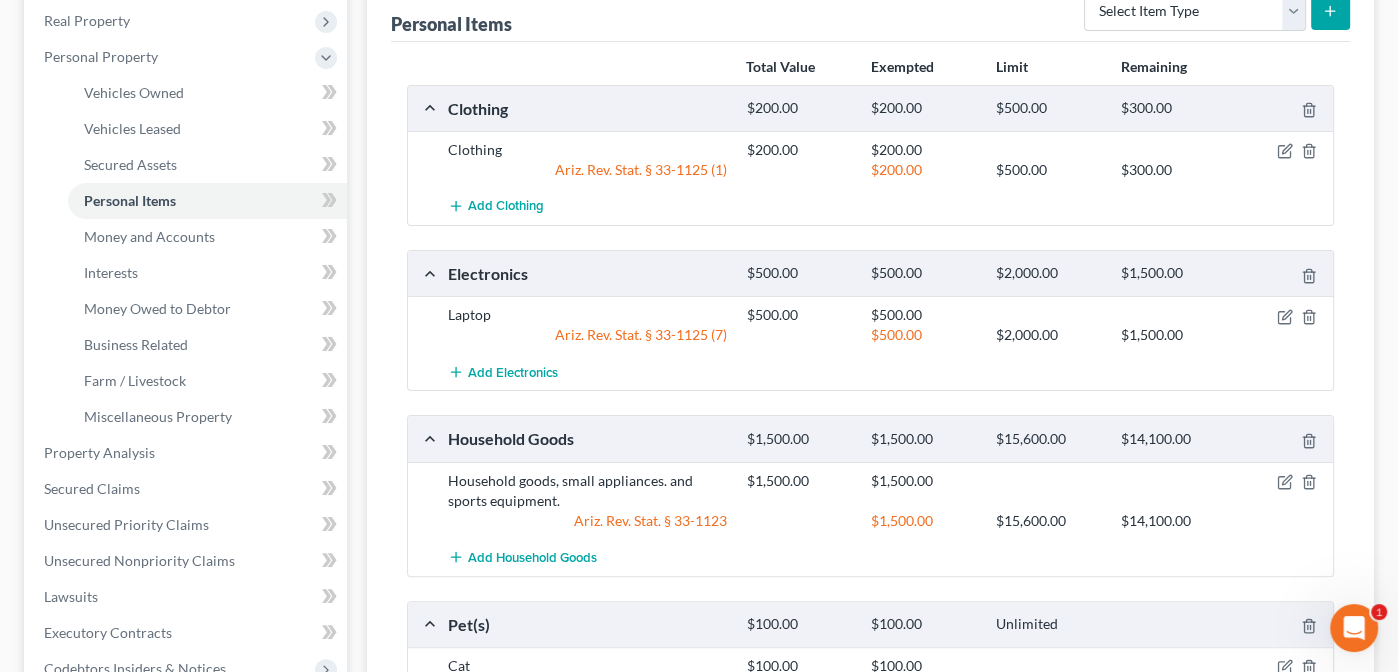 scroll, scrollTop: 315, scrollLeft: 0, axis: vertical 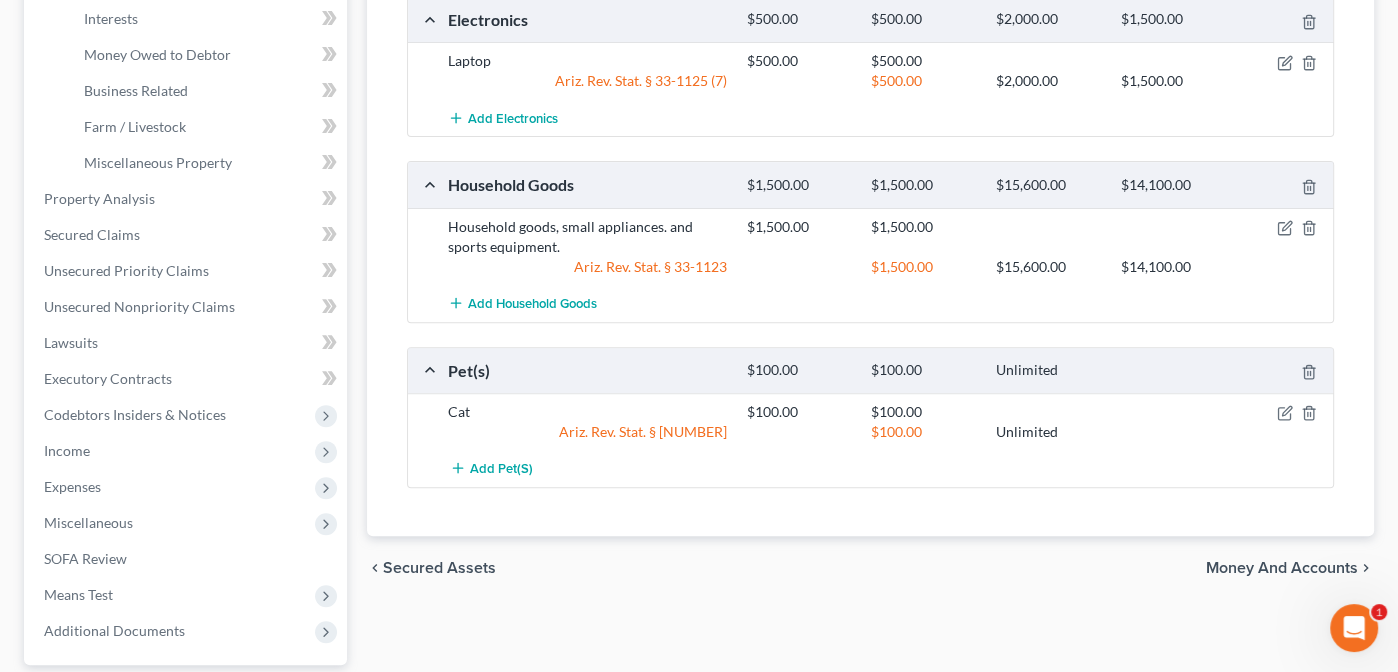 click on "Money and Accounts" at bounding box center (1282, 568) 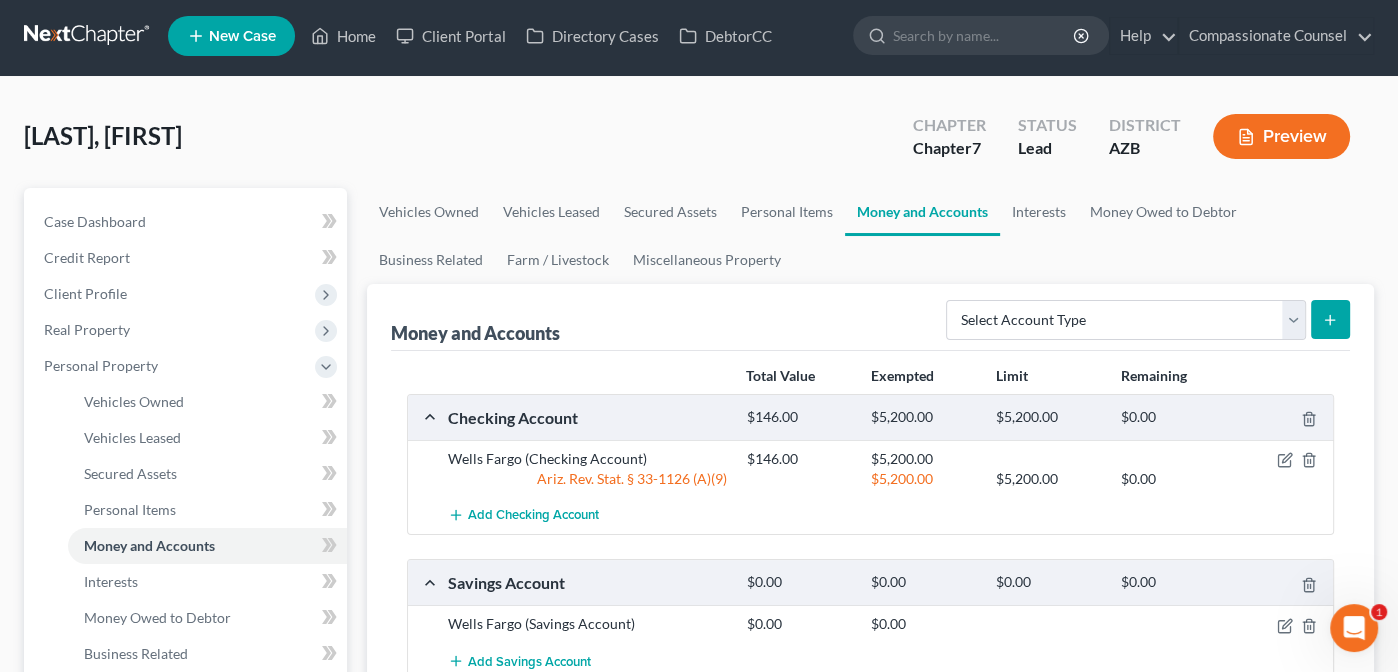 scroll, scrollTop: 0, scrollLeft: 0, axis: both 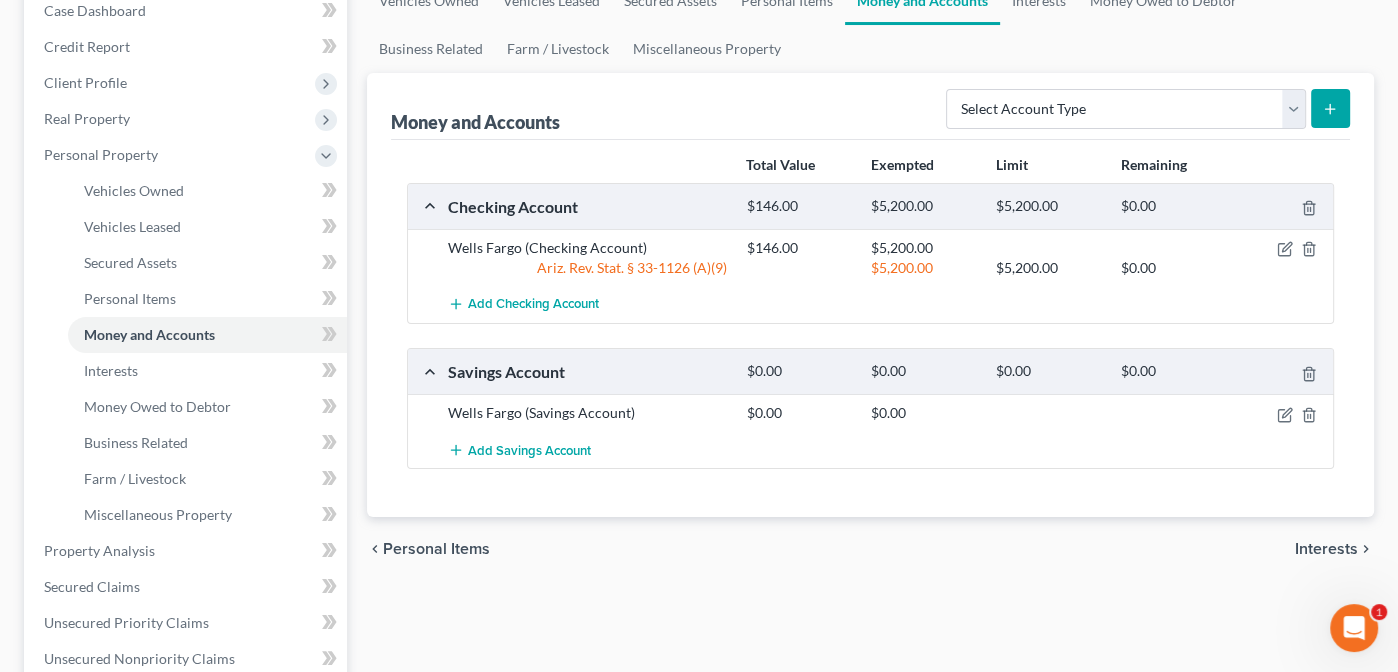 click on "Interests" at bounding box center (1326, 549) 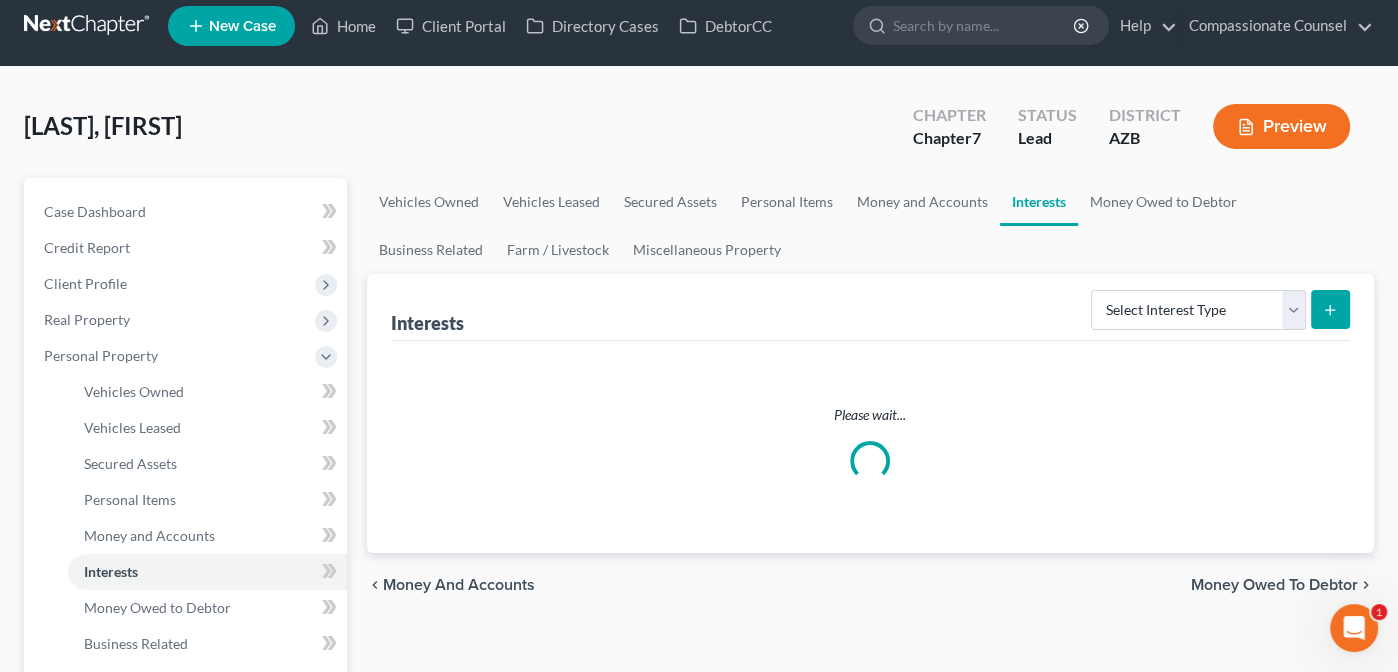 scroll, scrollTop: 0, scrollLeft: 0, axis: both 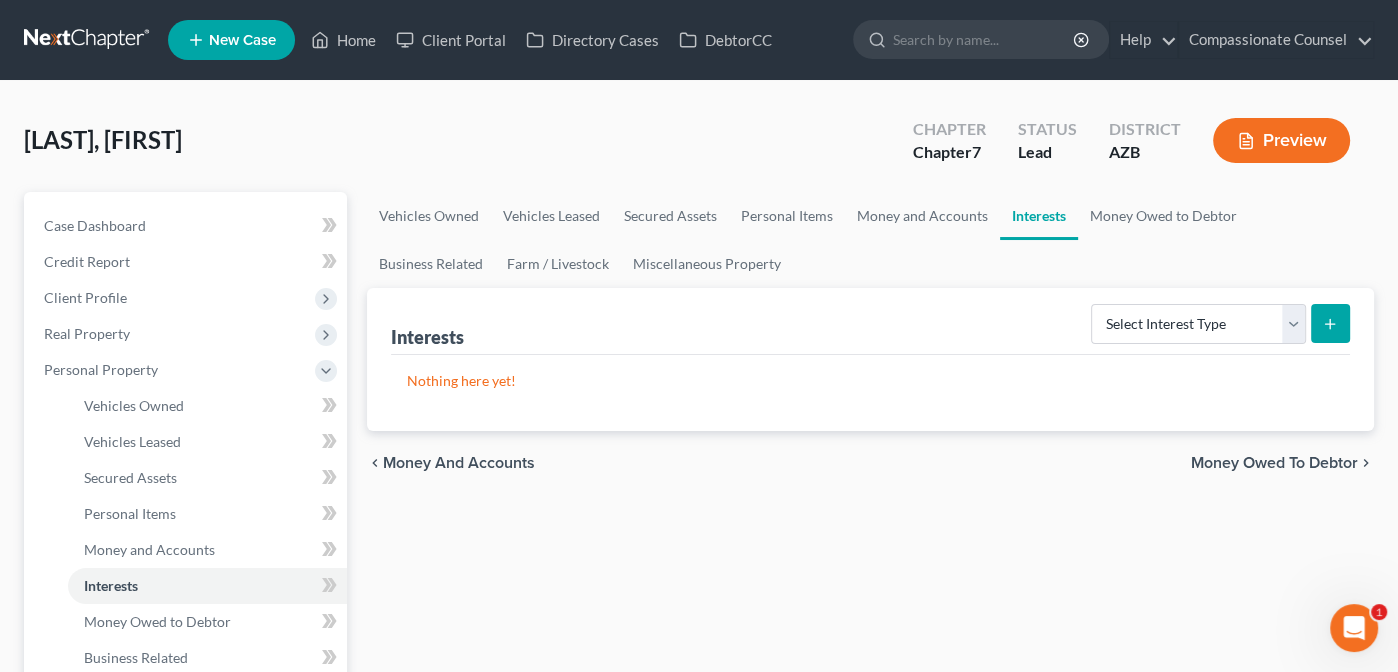 click on "Money Owed to Debtor" at bounding box center [1274, 463] 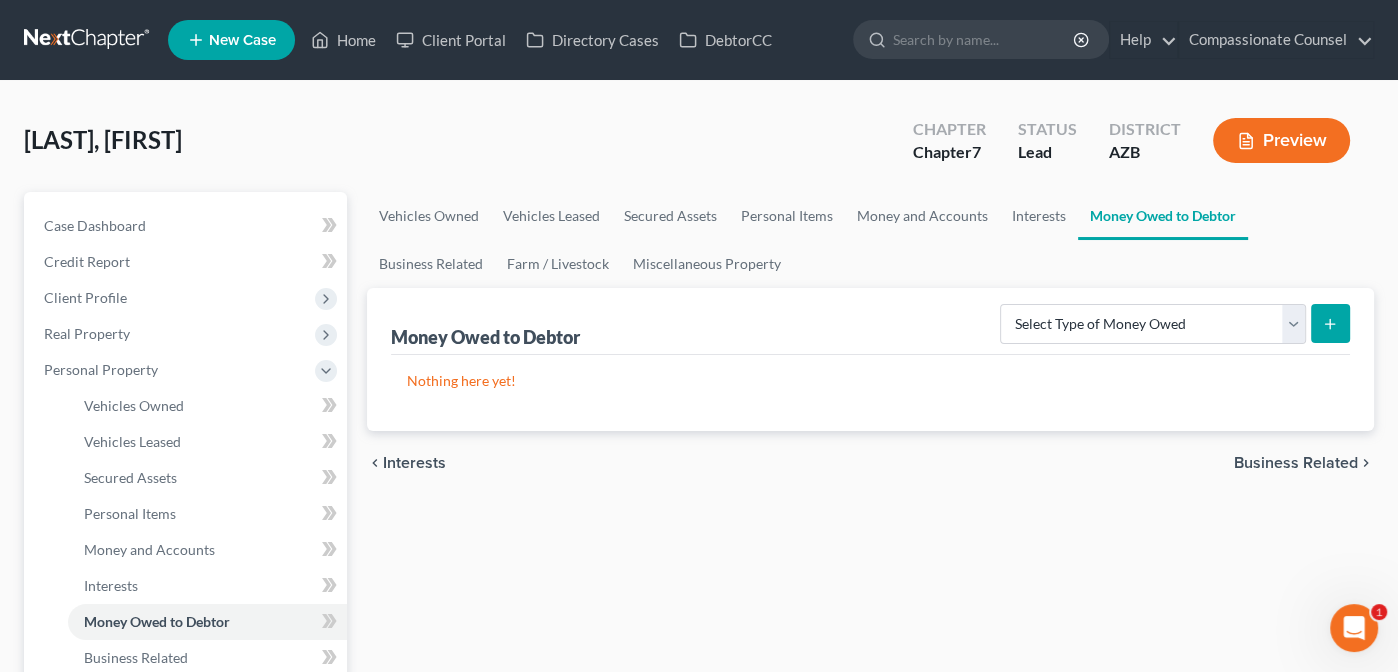 click on "Business Related" at bounding box center (1296, 463) 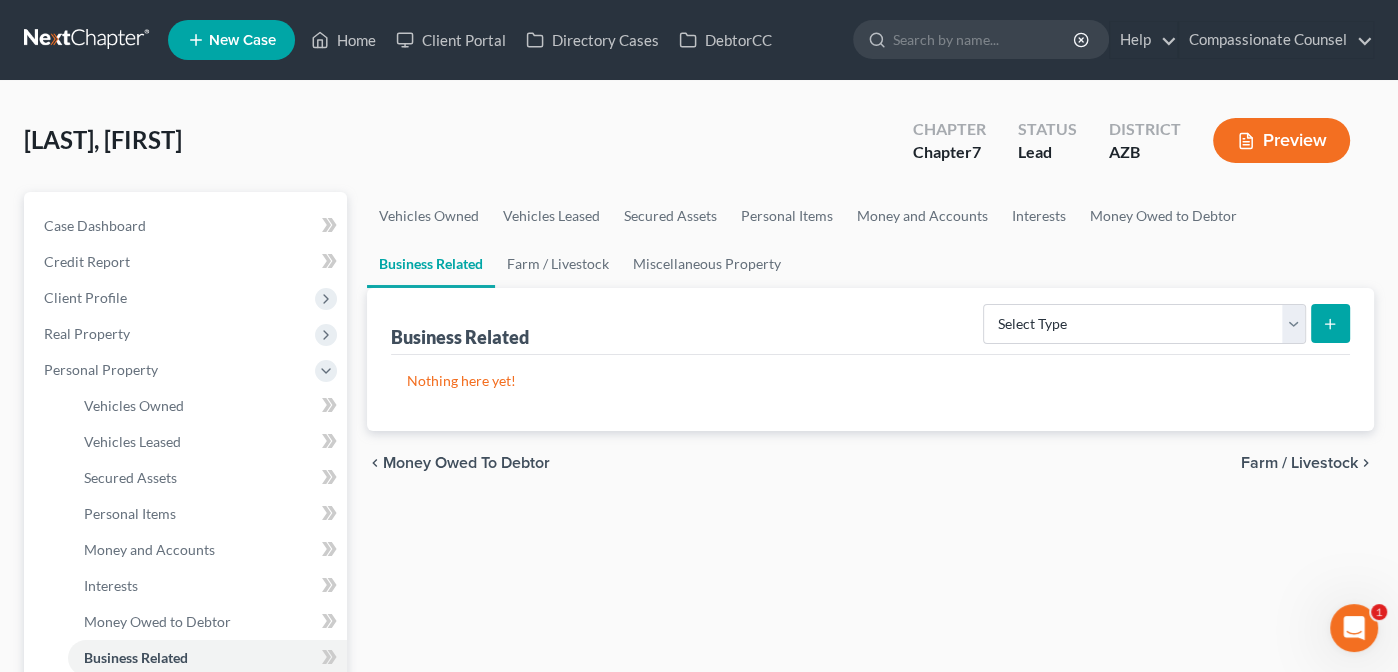 click on "Farm / Livestock" at bounding box center [1299, 463] 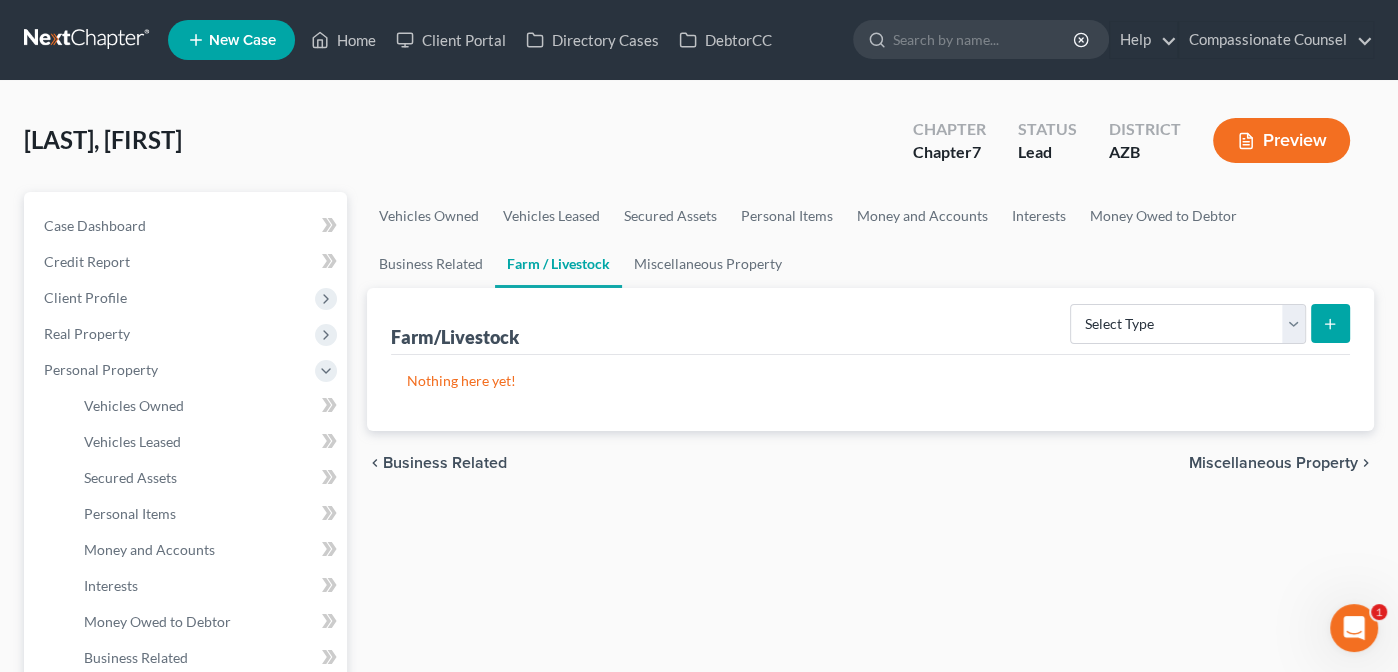 click on "Miscellaneous Property" at bounding box center (1273, 463) 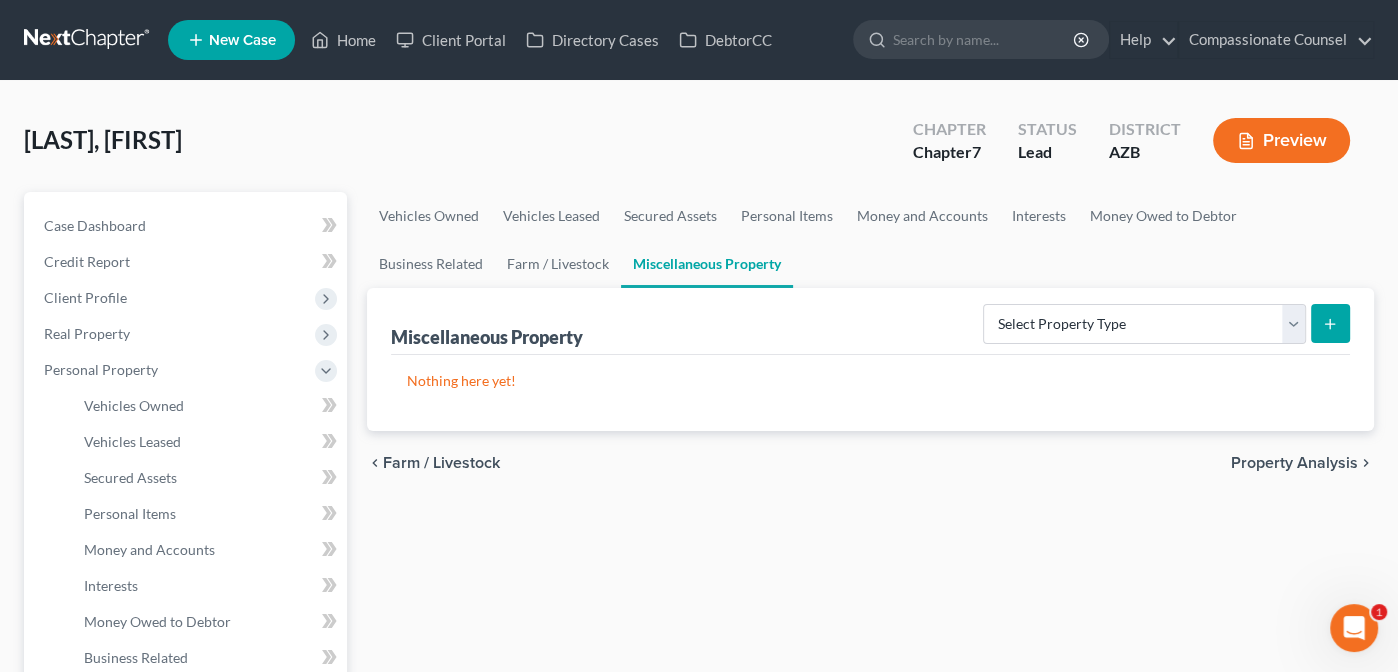 click on "Property Analysis" at bounding box center (1294, 463) 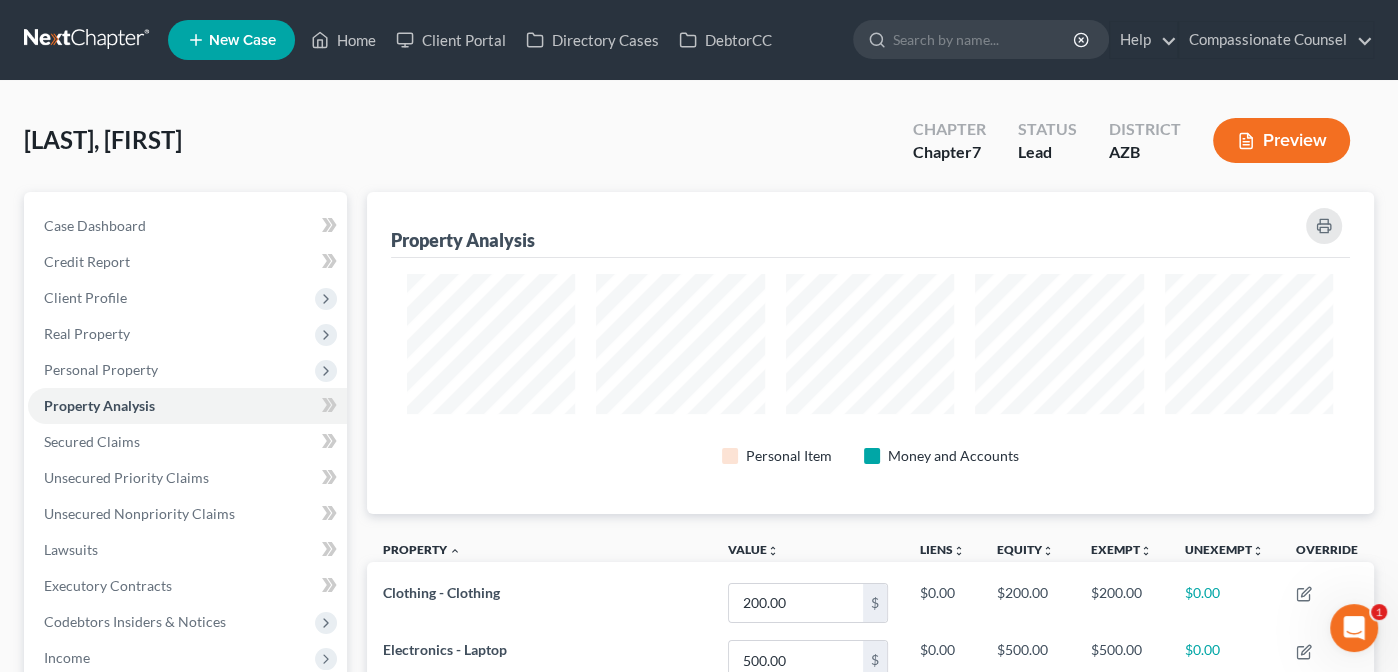 scroll, scrollTop: 999678, scrollLeft: 998992, axis: both 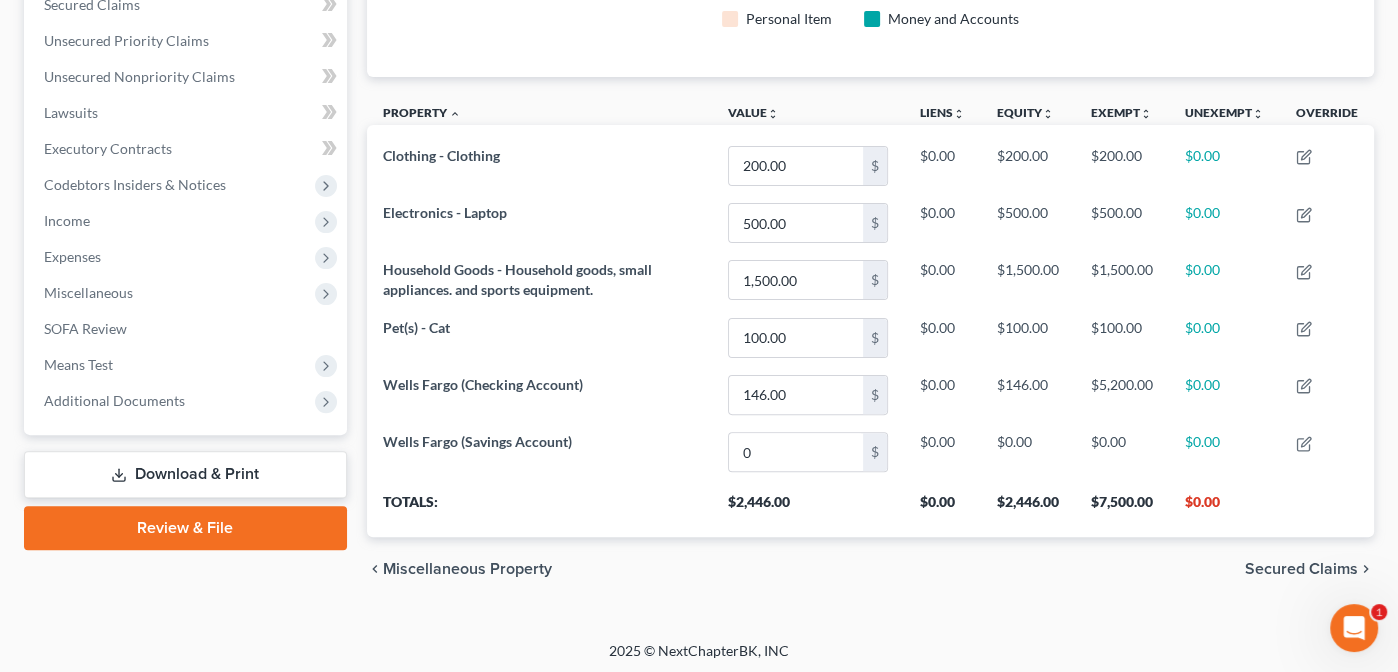 click on "Secured Claims" at bounding box center [1301, 569] 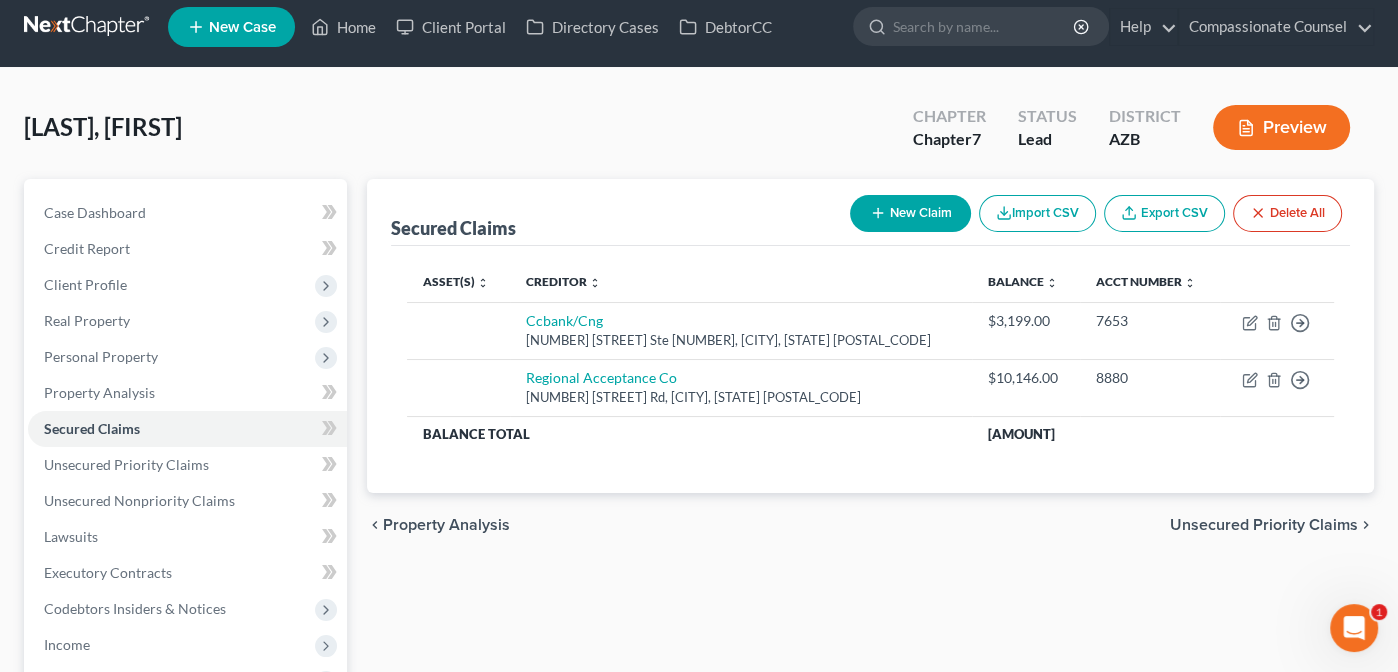 scroll, scrollTop: 0, scrollLeft: 0, axis: both 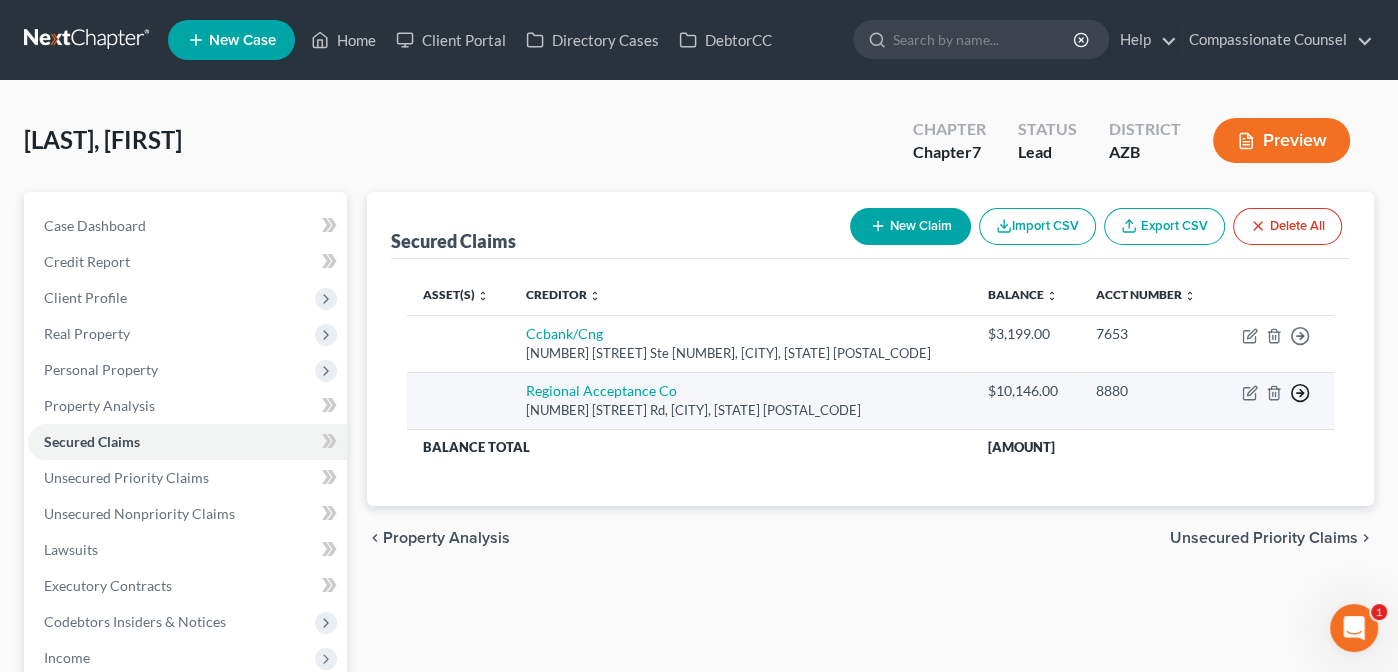 click 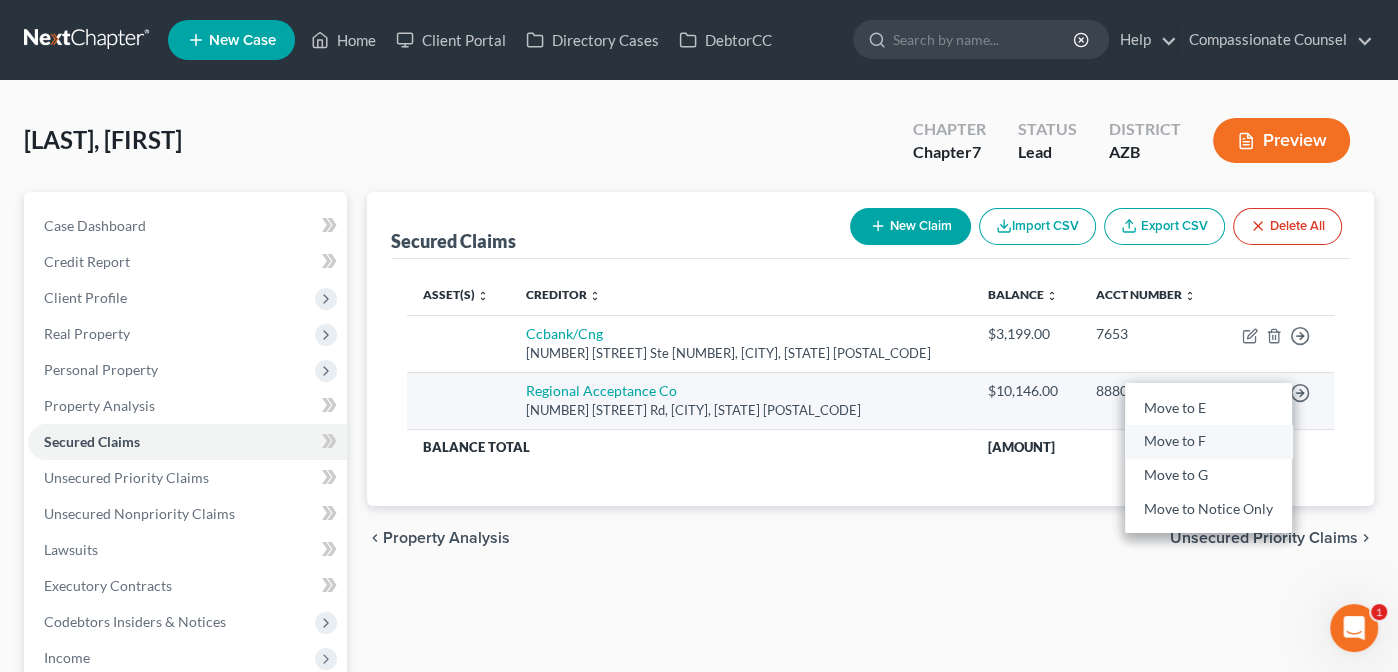 click on "Move to F" at bounding box center [1208, 442] 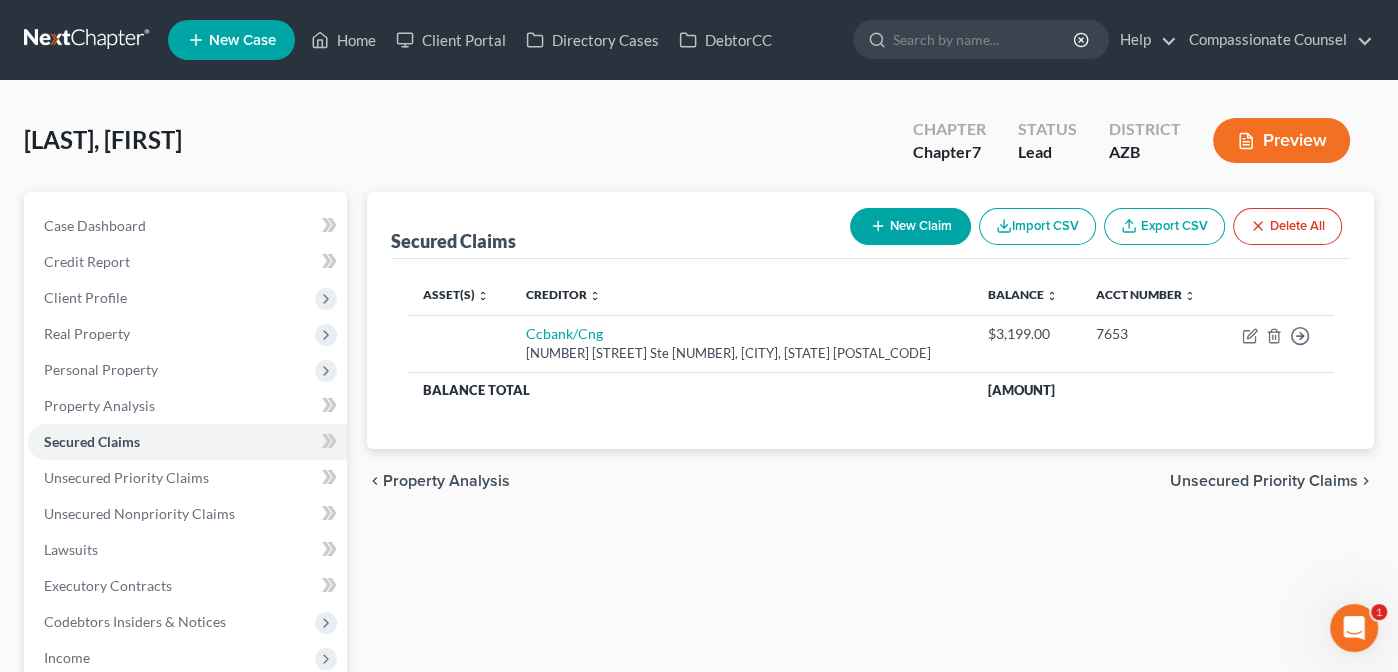 click on "[COMPANY]/Cng [NUMBER] [STREET] Ste [NUMBER], [CITY], [STATE] [POSTAL_CODE] [AMOUNT]" at bounding box center [871, 354] 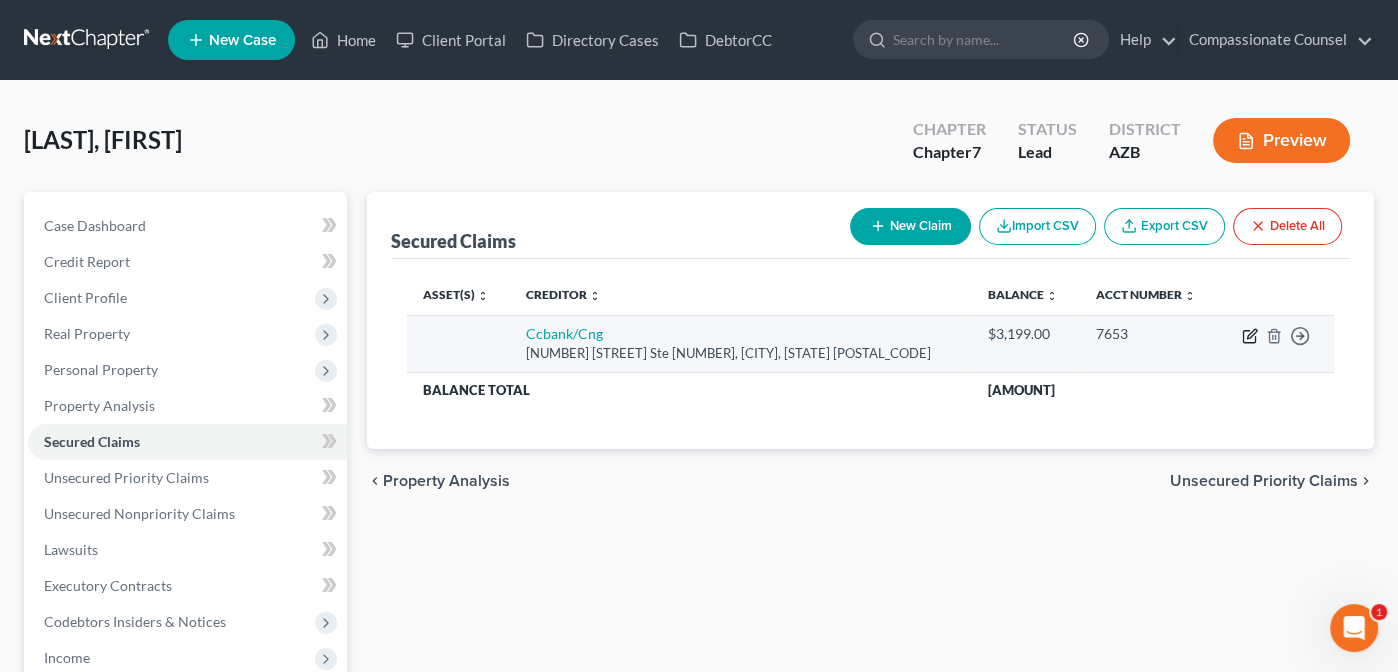 click 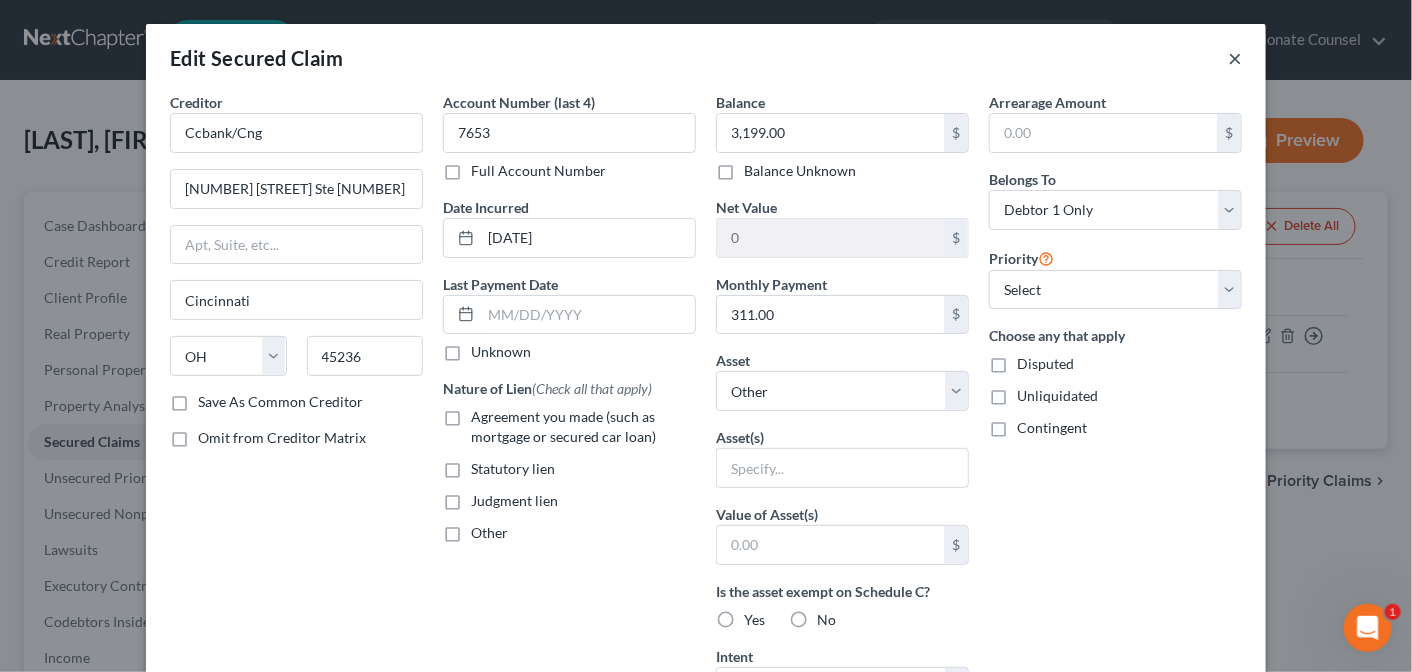 click on "×" at bounding box center (1235, 58) 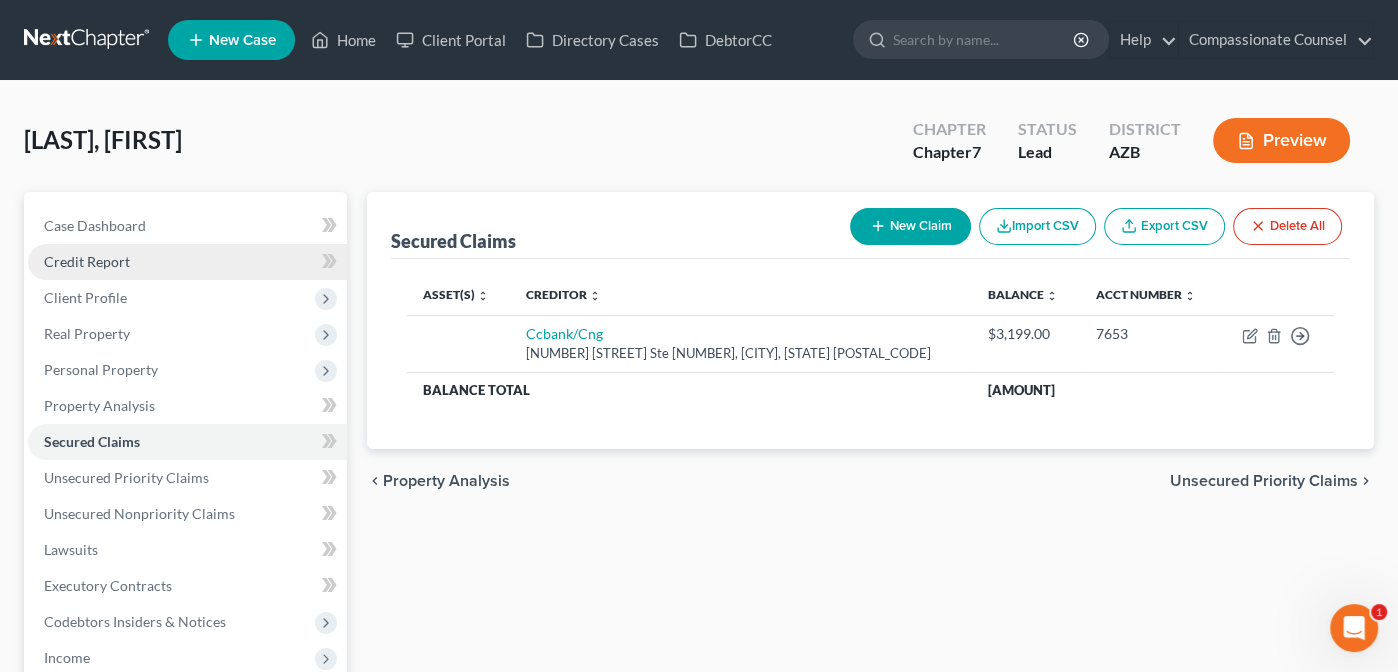 click on "Credit Report" at bounding box center [87, 261] 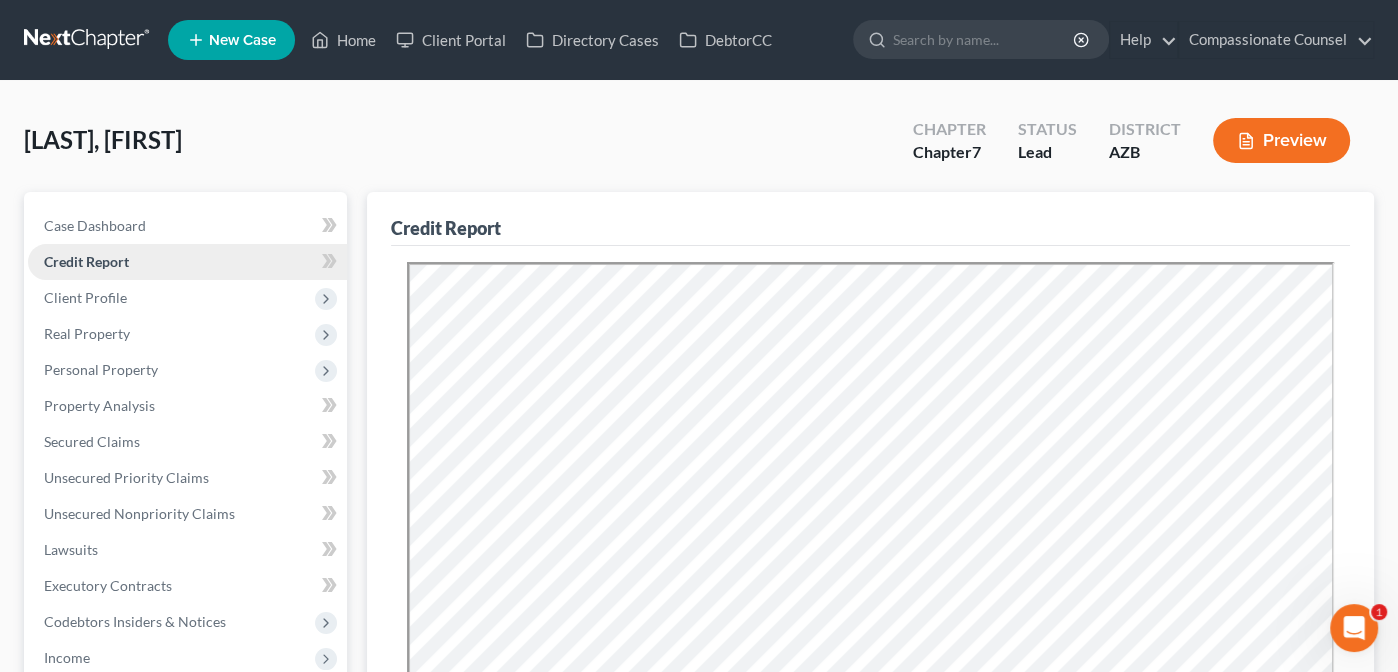 scroll, scrollTop: 0, scrollLeft: 0, axis: both 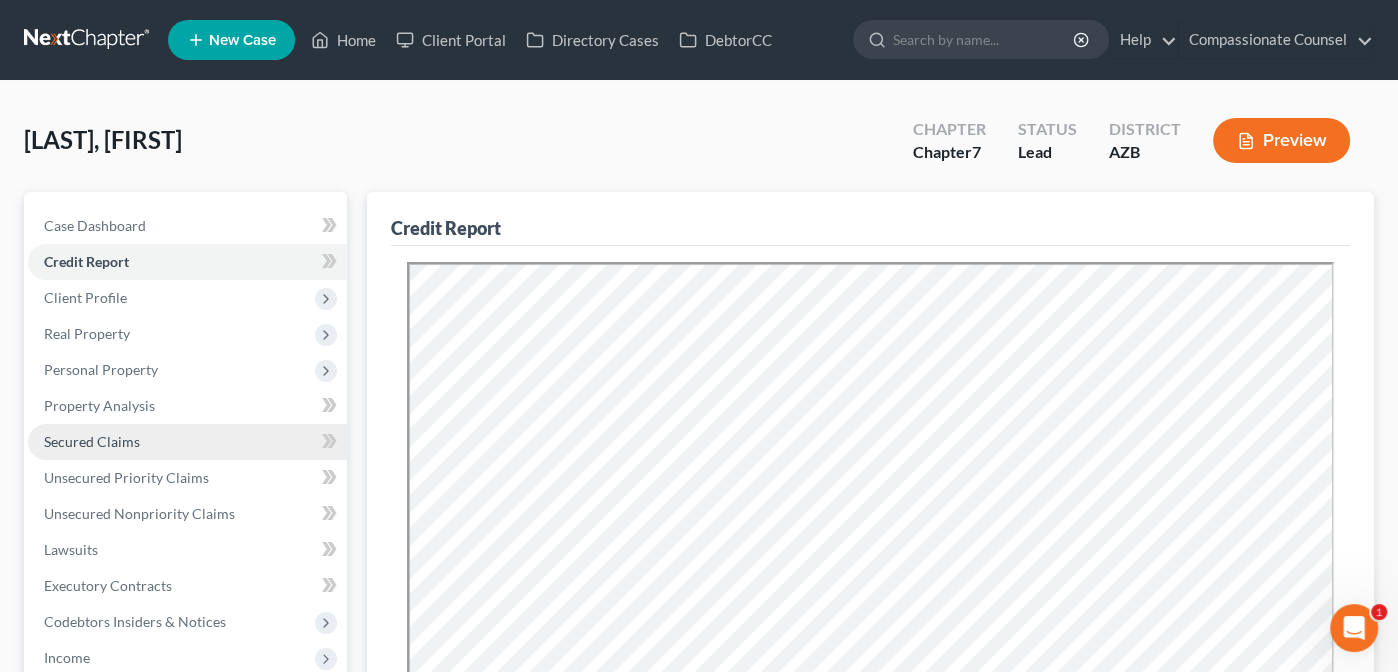 click on "Secured Claims" at bounding box center [92, 441] 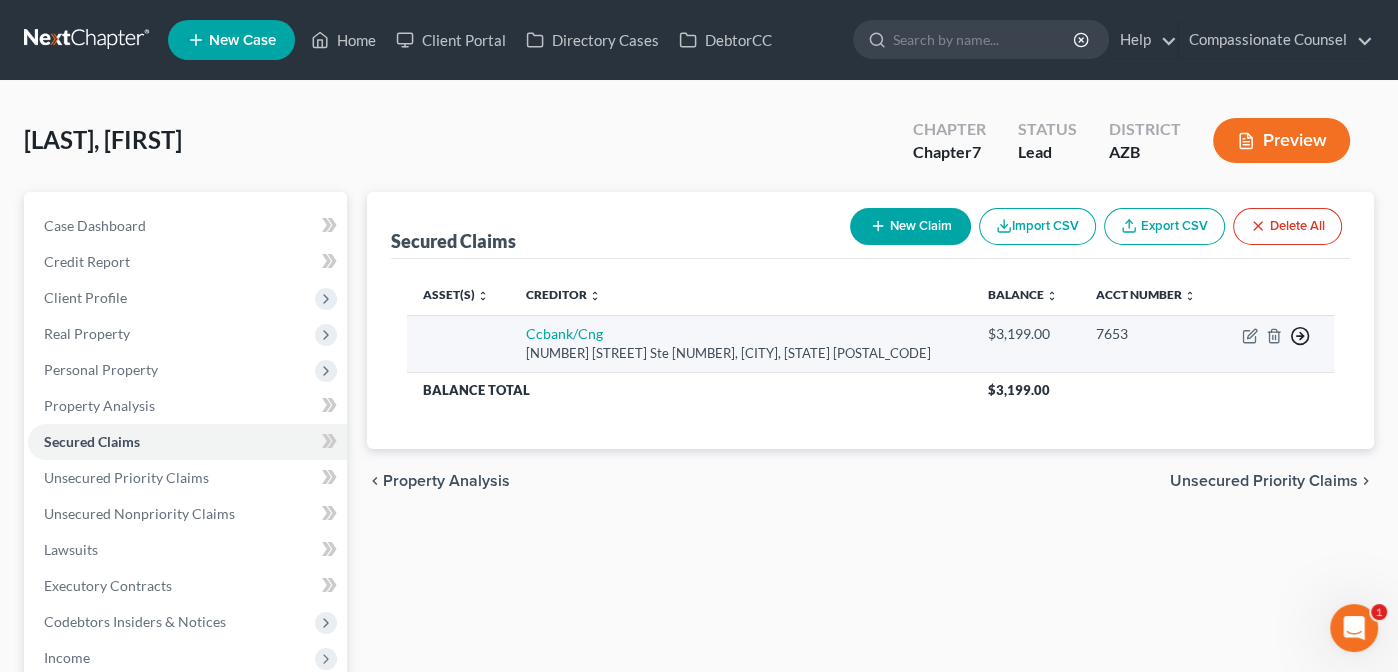 click 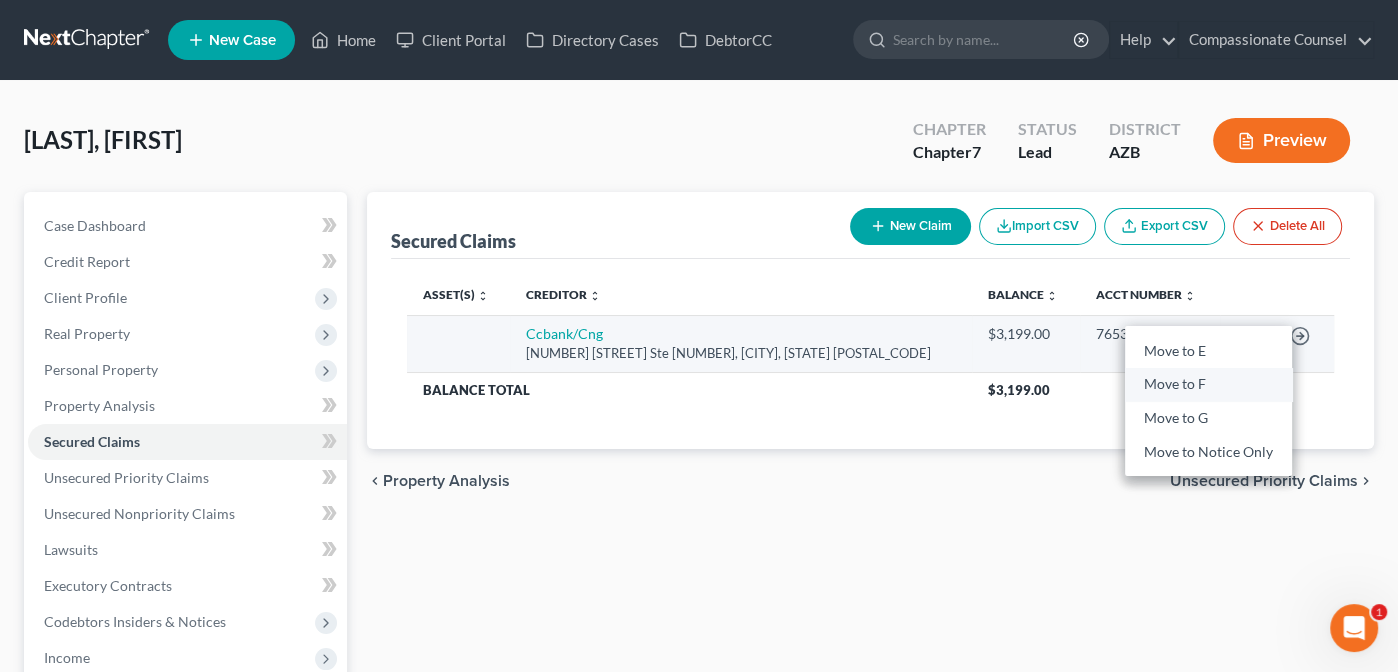 click on "Move to F" at bounding box center [1208, 385] 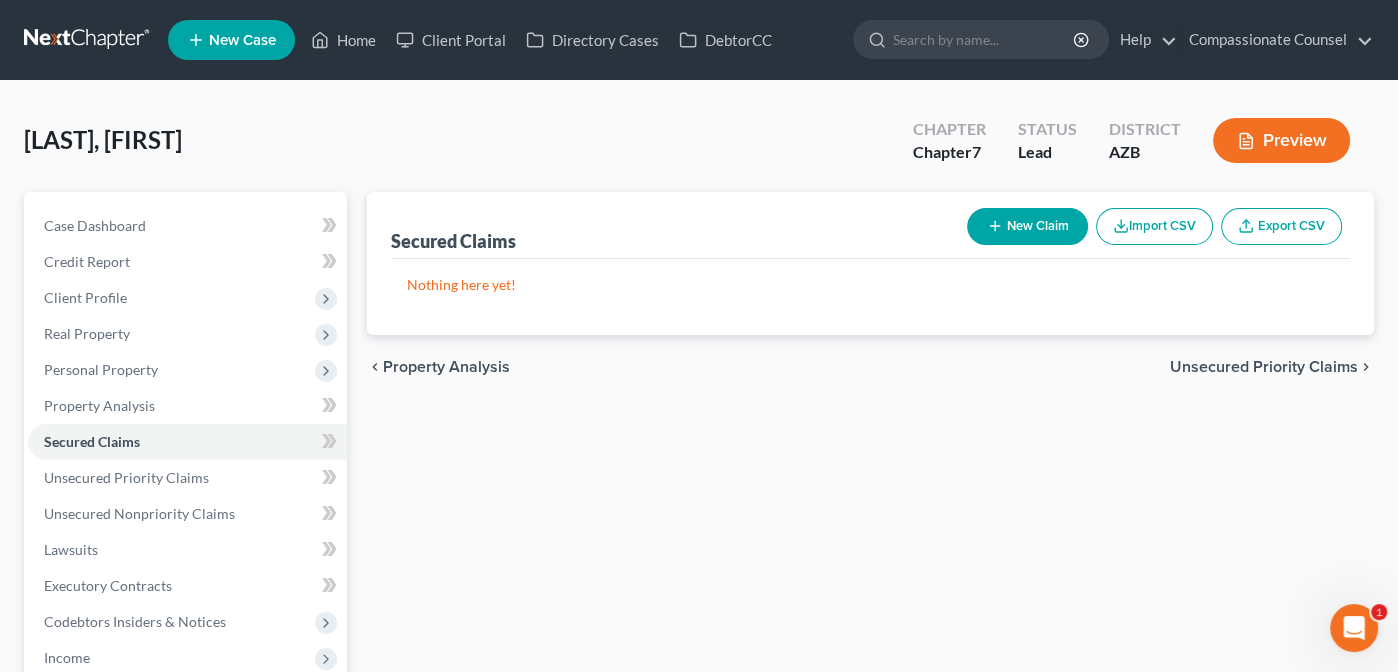 click on "Unsecured Priority Claims" at bounding box center [1264, 367] 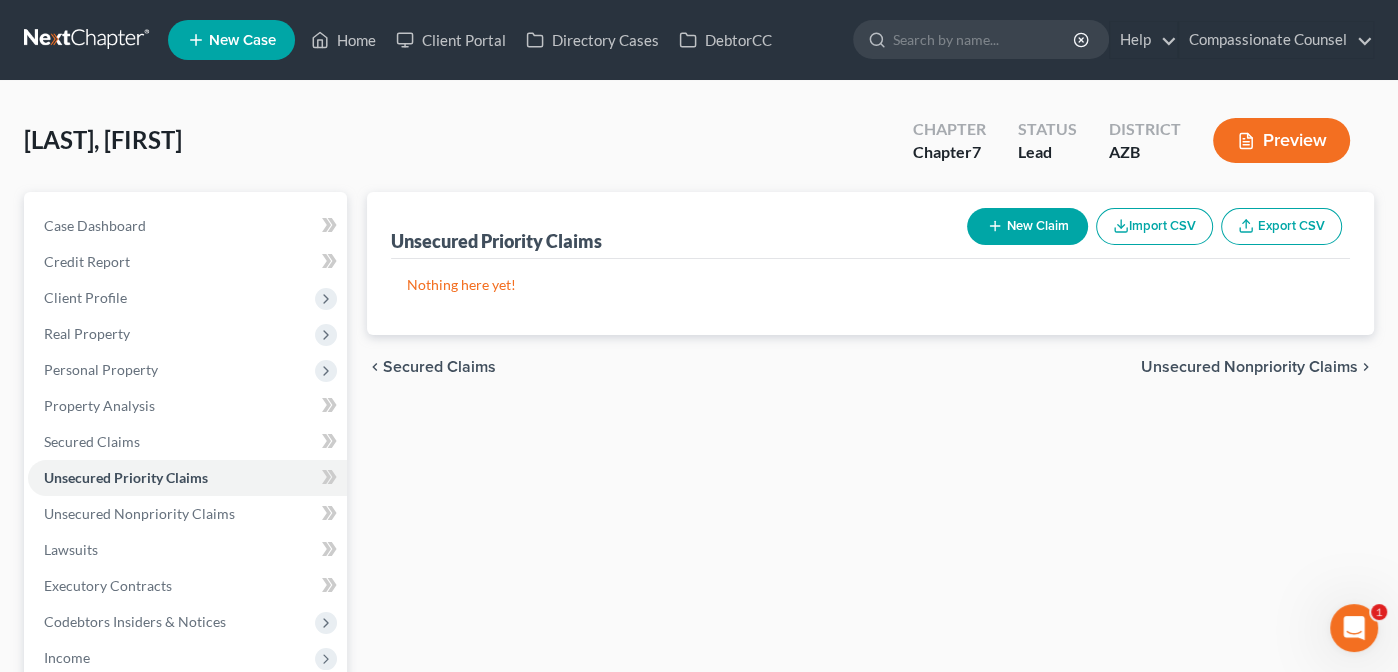 click on "Unsecured Nonpriority Claims" at bounding box center [1249, 367] 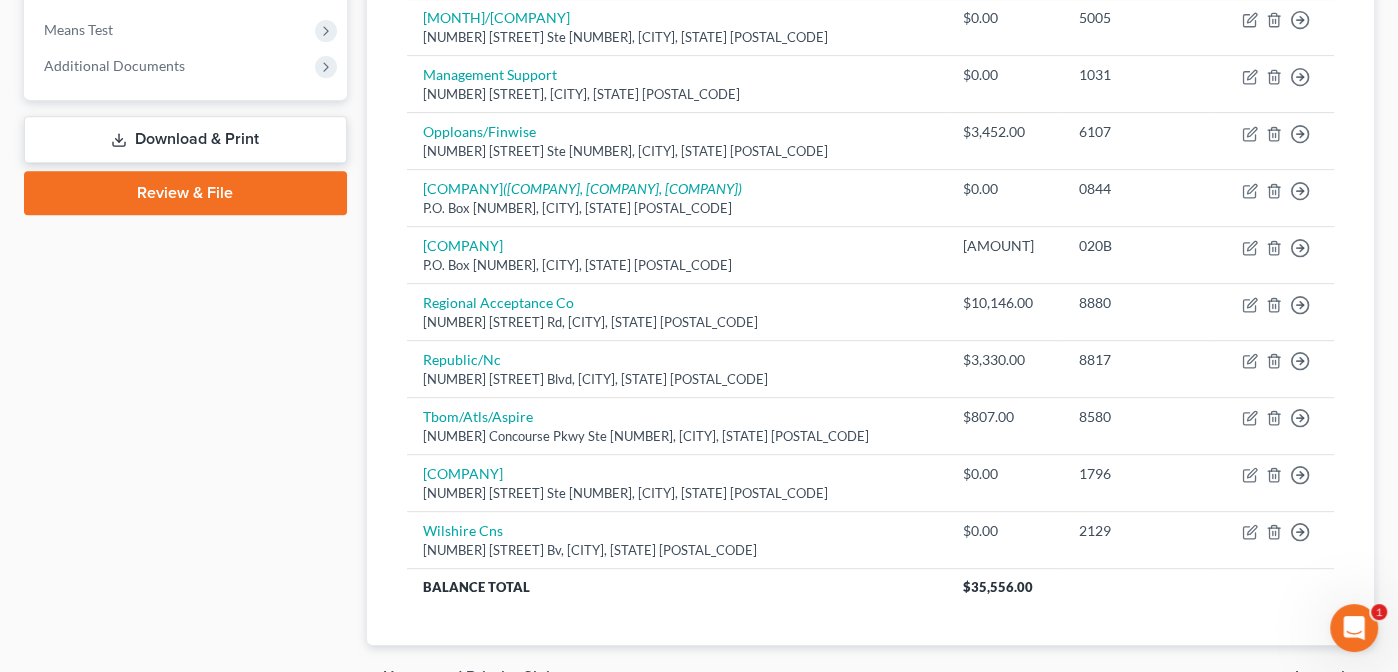 scroll, scrollTop: 788, scrollLeft: 0, axis: vertical 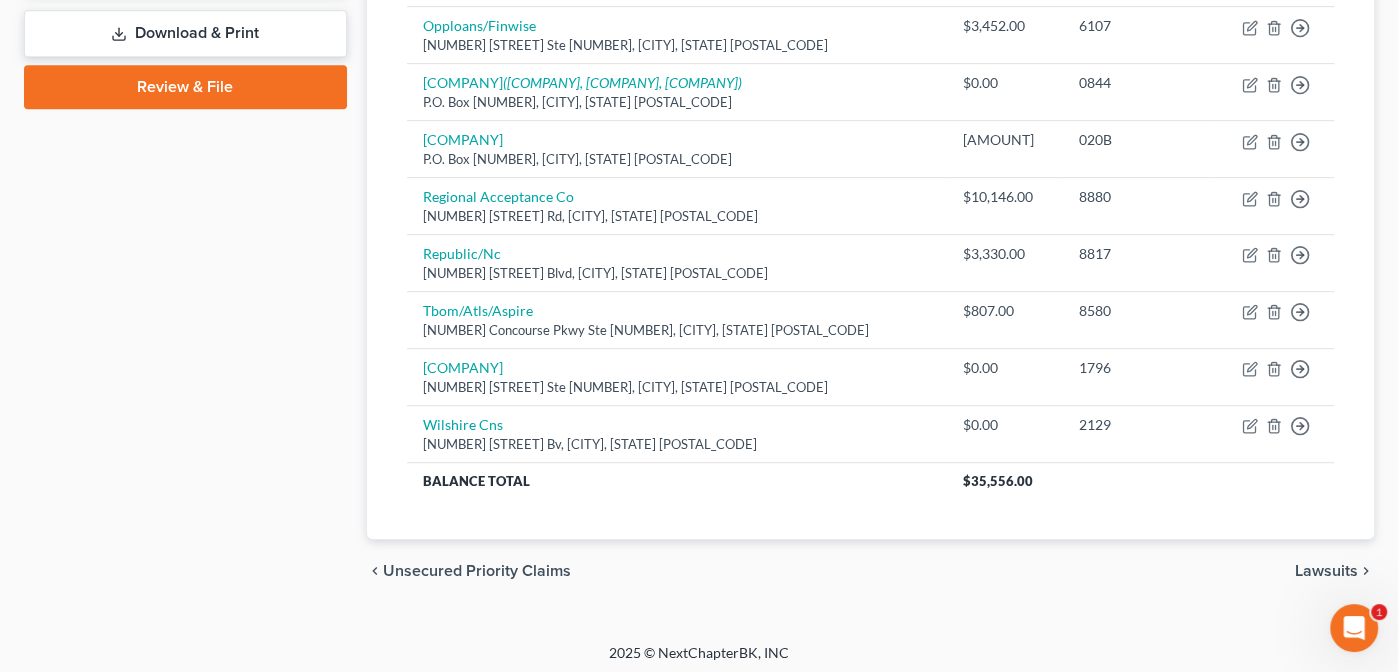 click on "Lawsuits" at bounding box center (1326, 571) 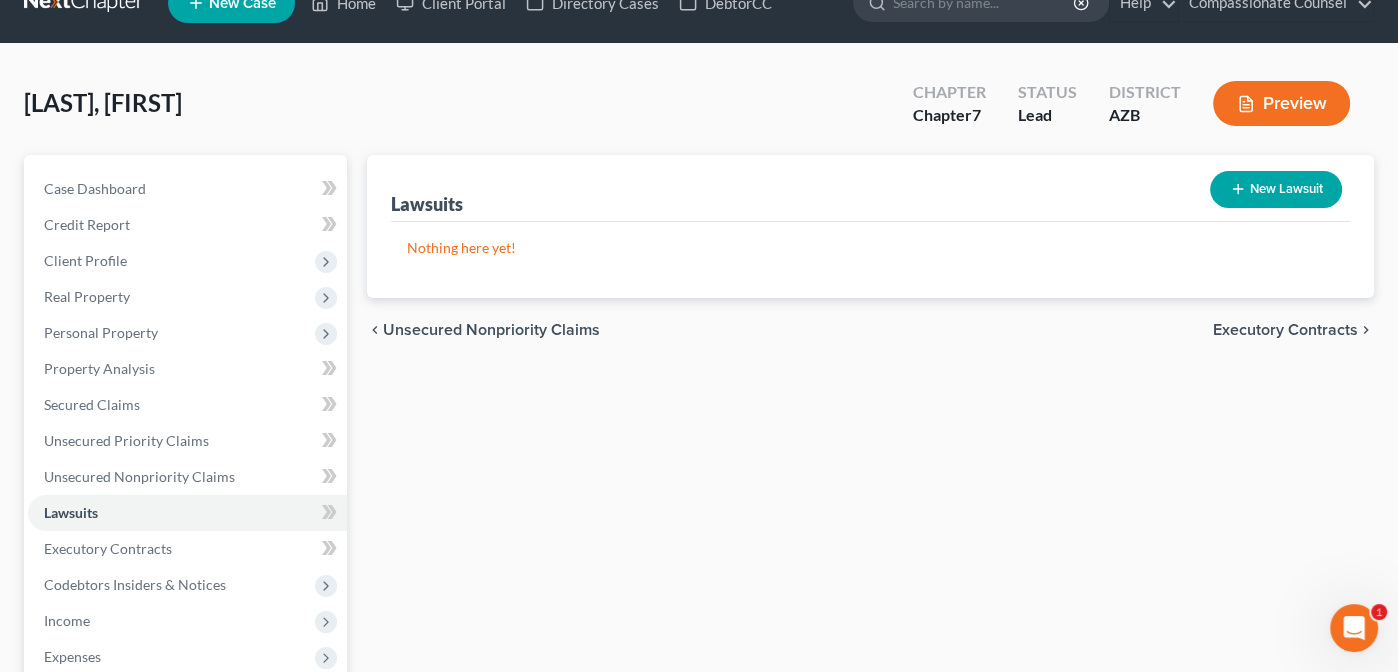 scroll, scrollTop: 0, scrollLeft: 0, axis: both 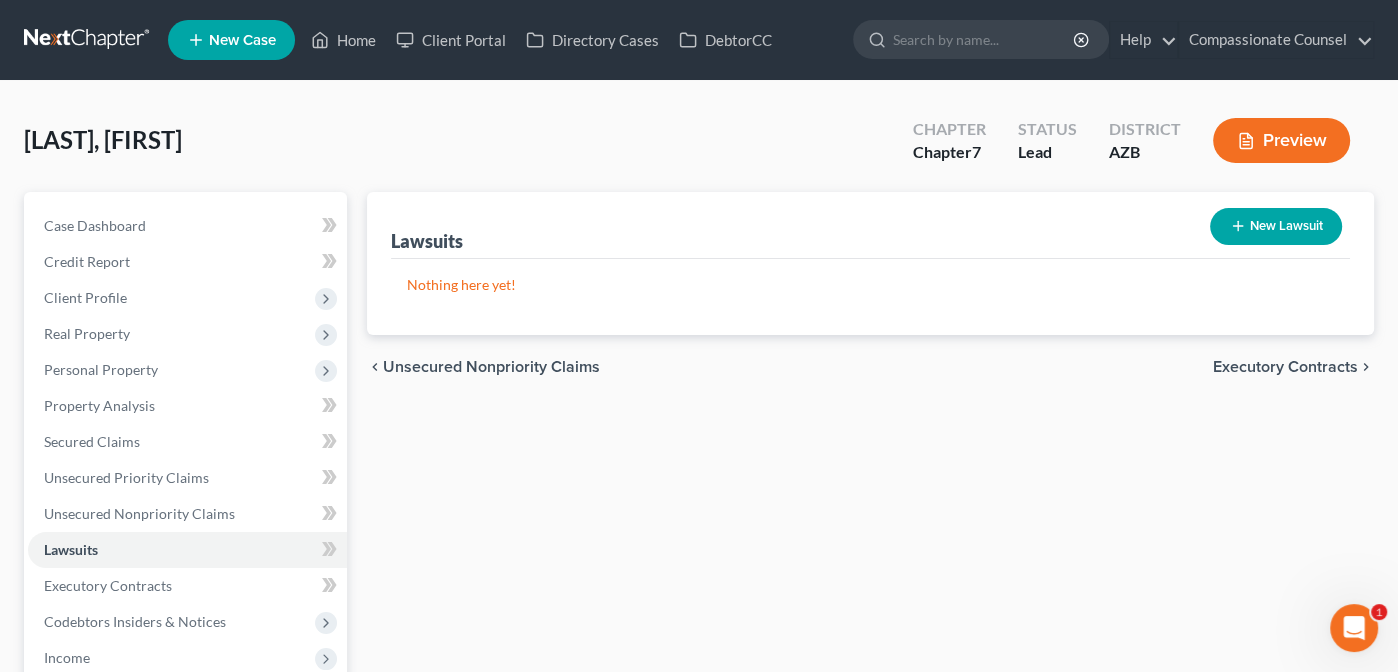 click on "Executory Contracts" at bounding box center (1285, 367) 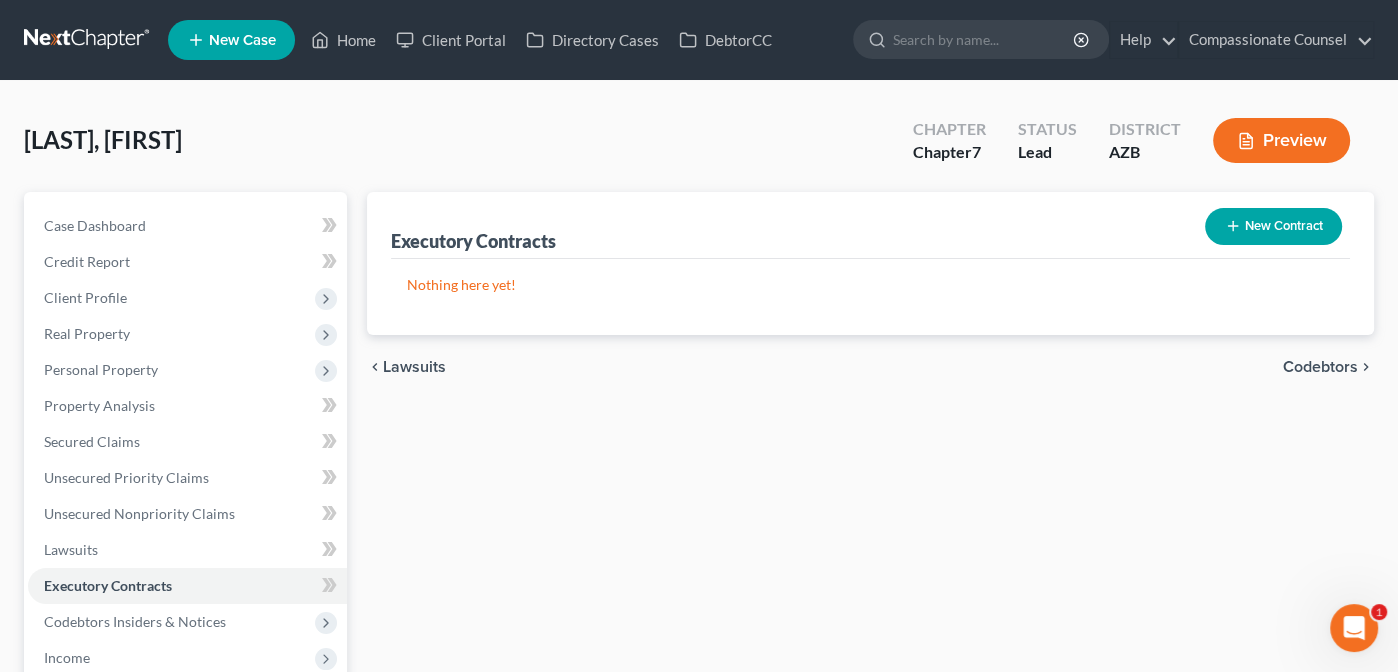 click on "Codebtors" at bounding box center [1320, 367] 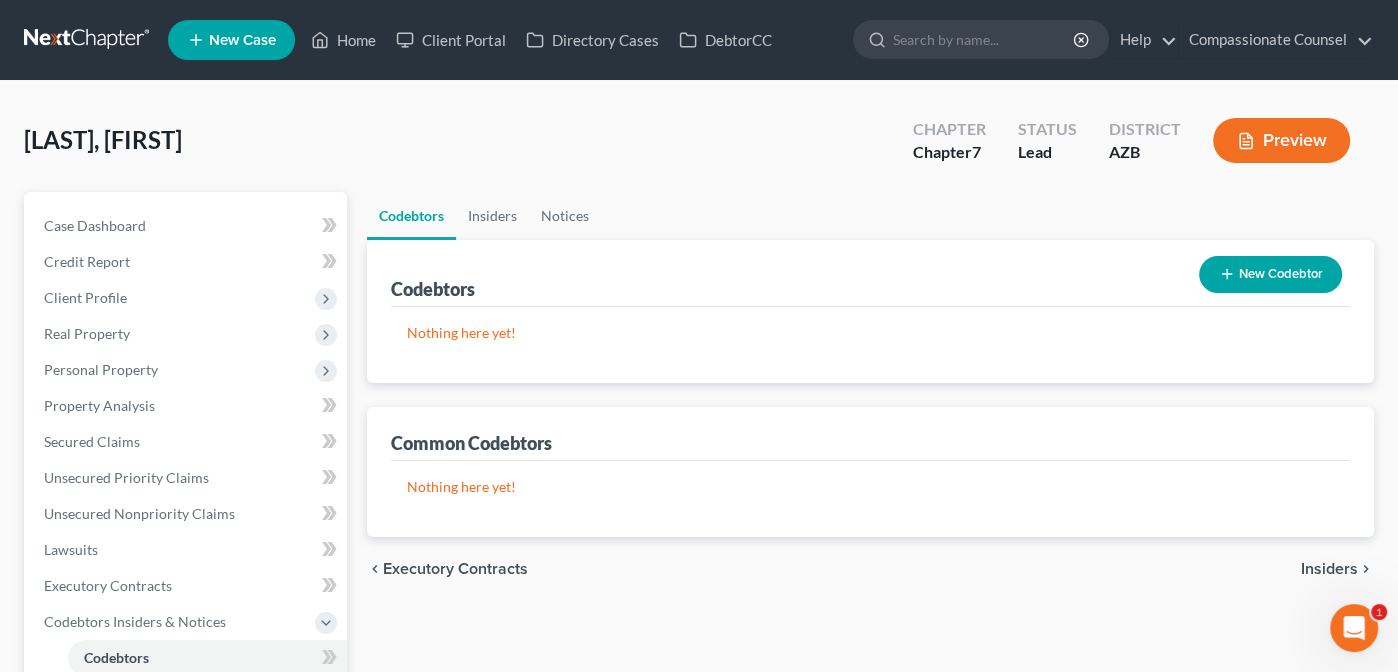 click on "Insiders" at bounding box center [1329, 569] 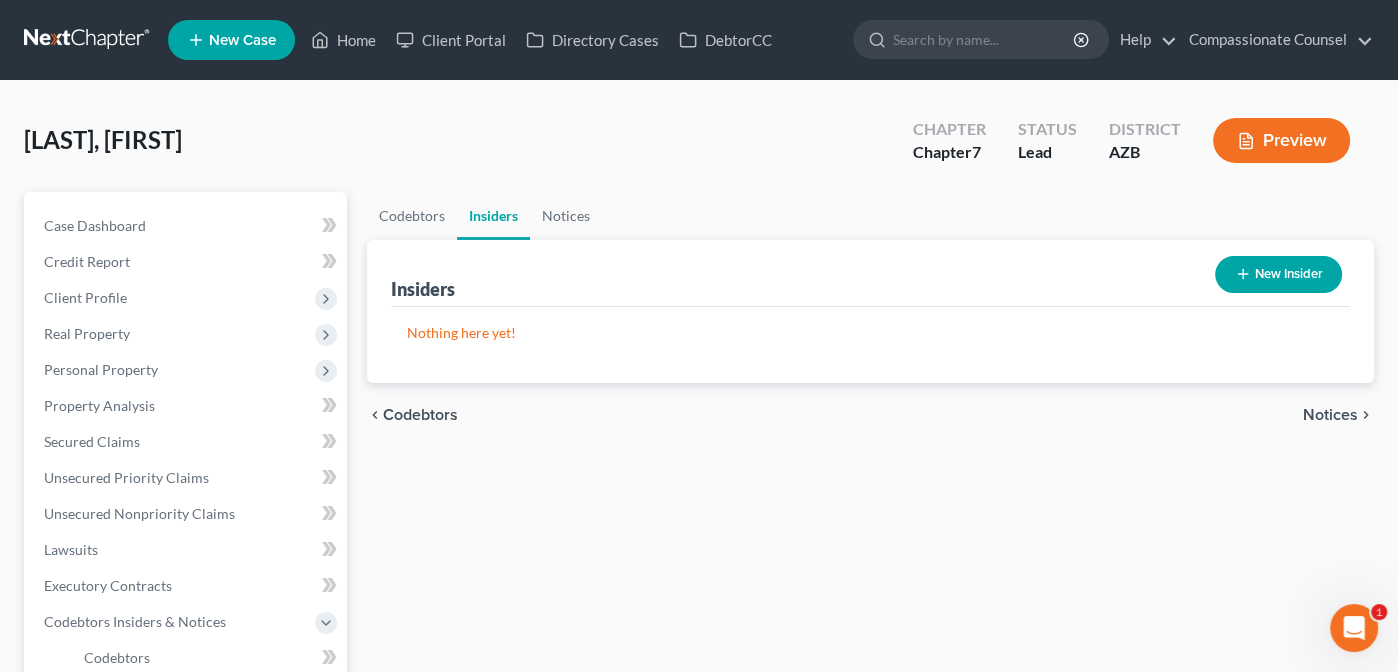 click on "Notices" at bounding box center [1330, 415] 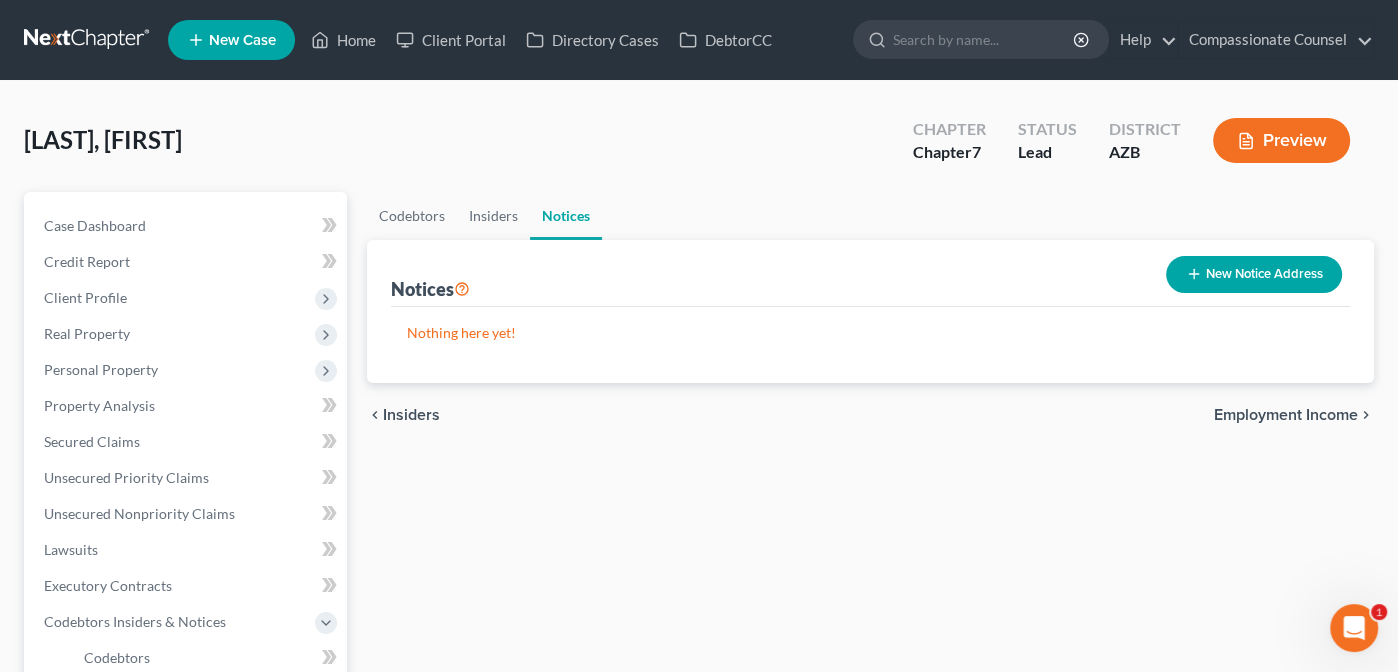 click on "Employment Income" at bounding box center (1286, 415) 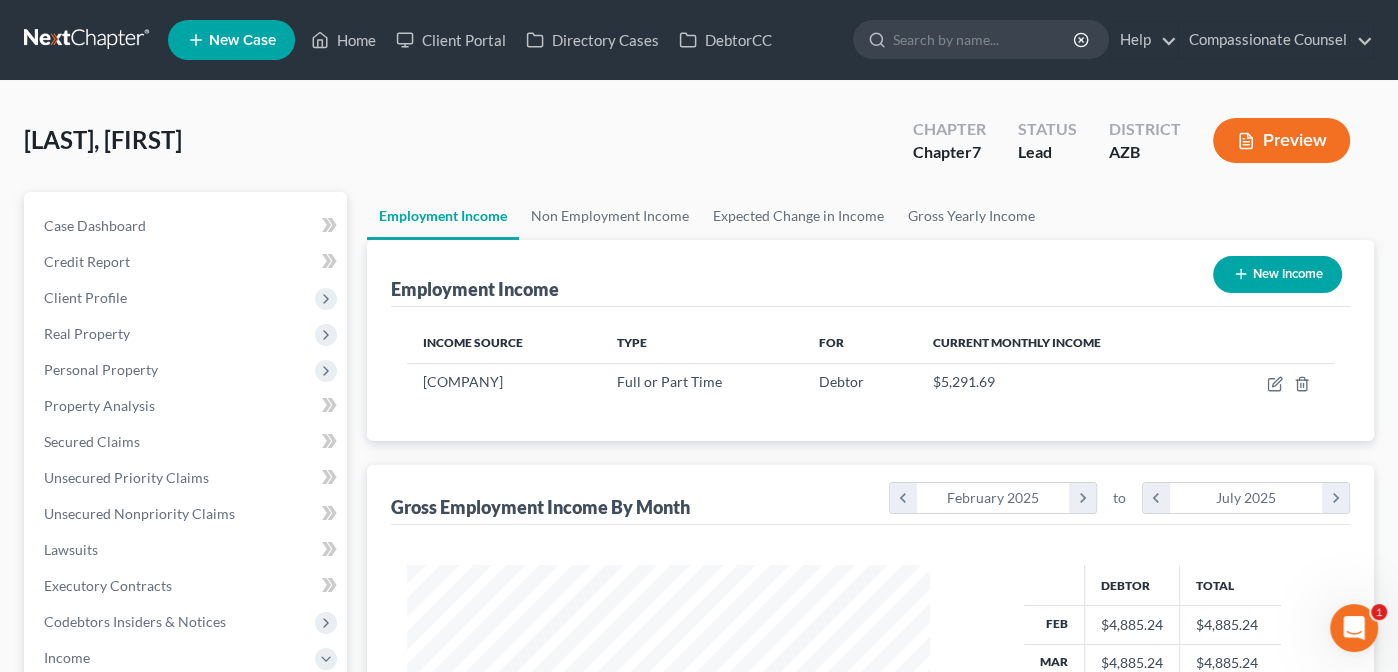 scroll, scrollTop: 999643, scrollLeft: 999436, axis: both 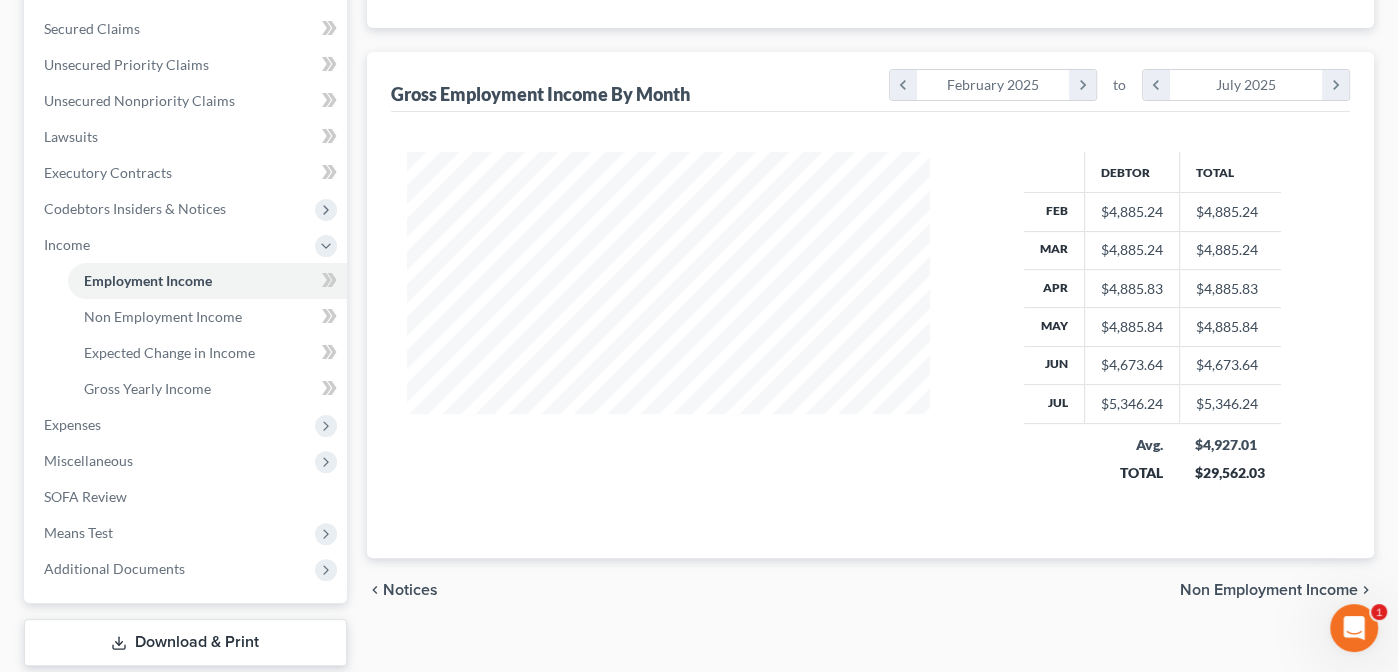 click on "Non Employment Income" at bounding box center [1269, 590] 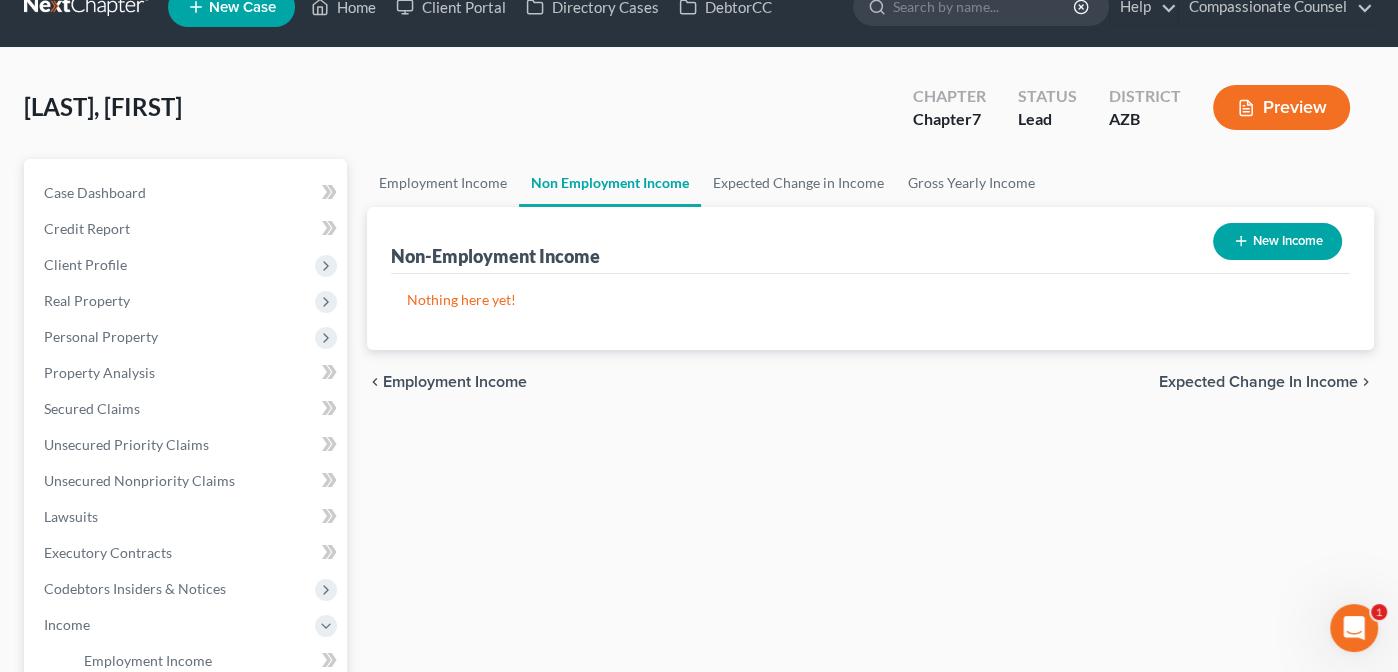 scroll, scrollTop: 0, scrollLeft: 0, axis: both 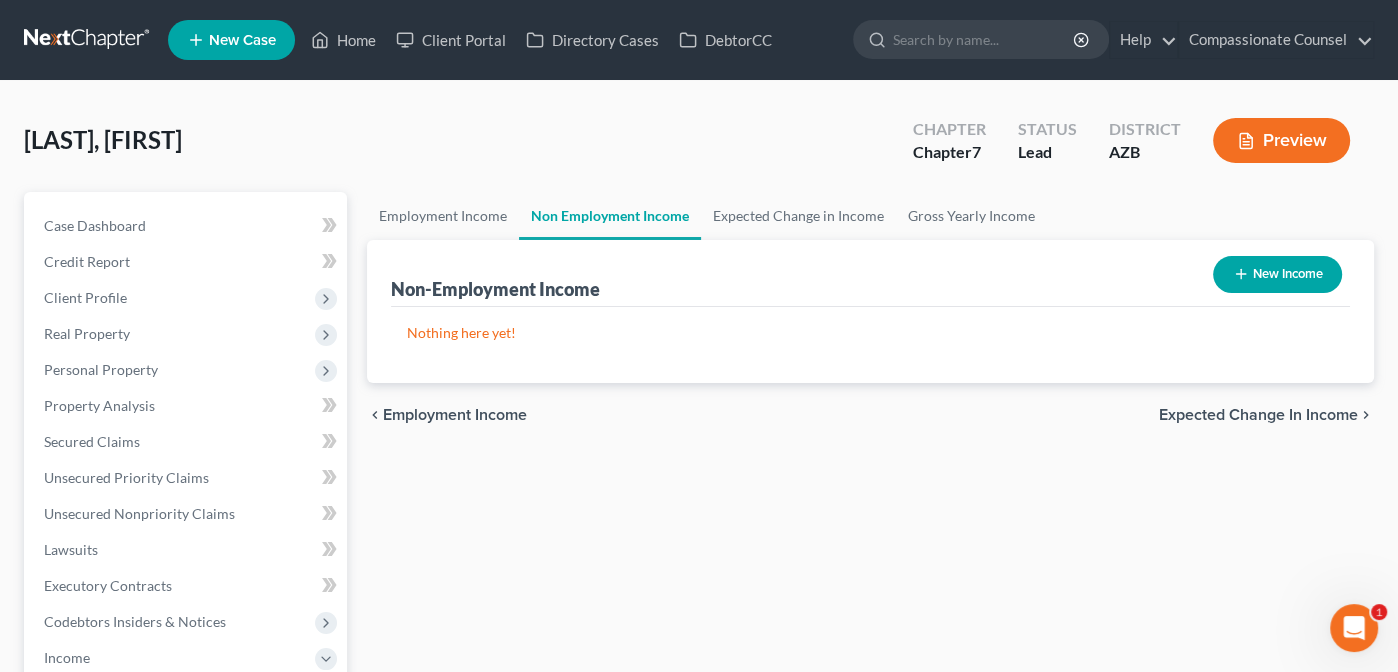 click on "Expected Change in Income" at bounding box center (1258, 415) 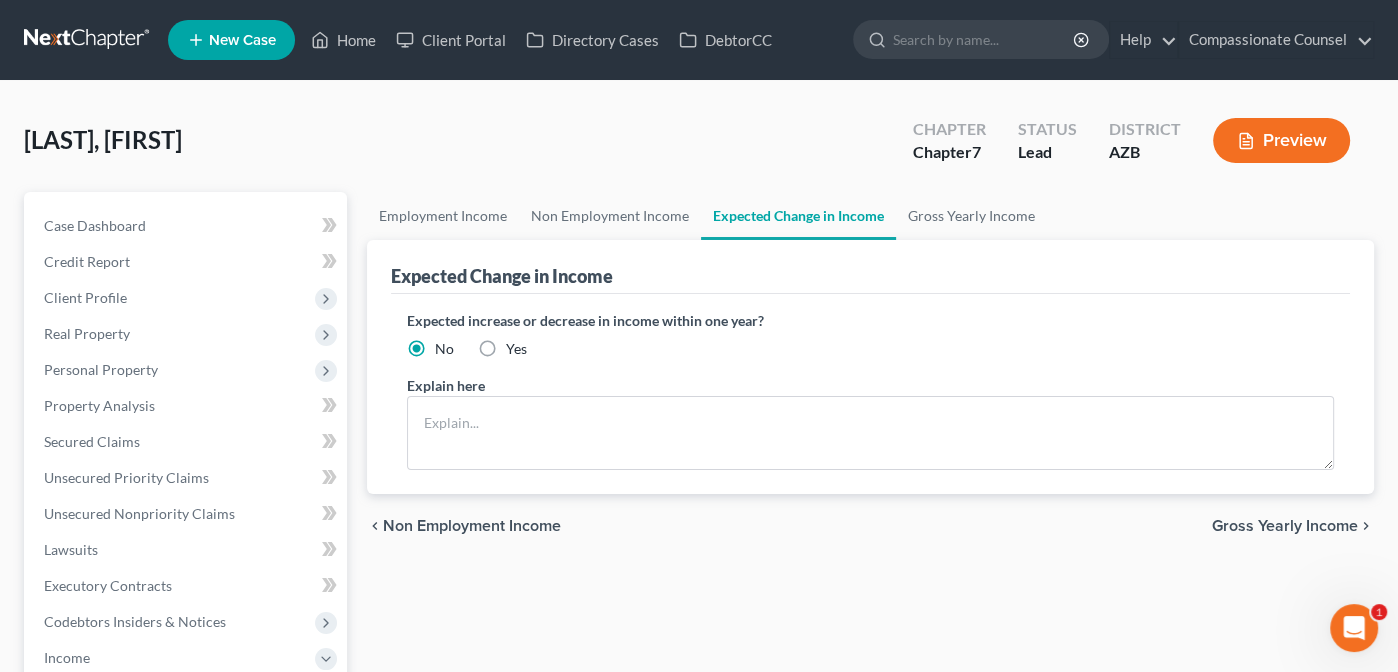 click on "Gross Yearly Income" at bounding box center (1285, 526) 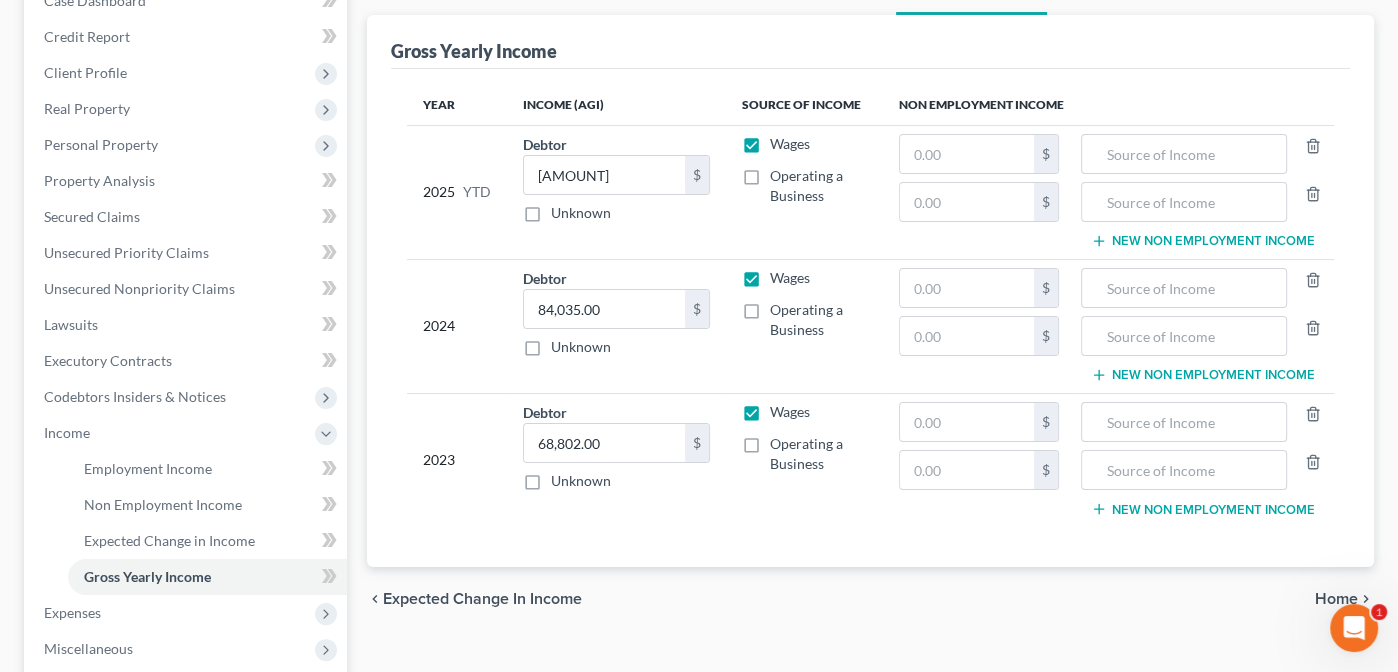 scroll, scrollTop: 222, scrollLeft: 0, axis: vertical 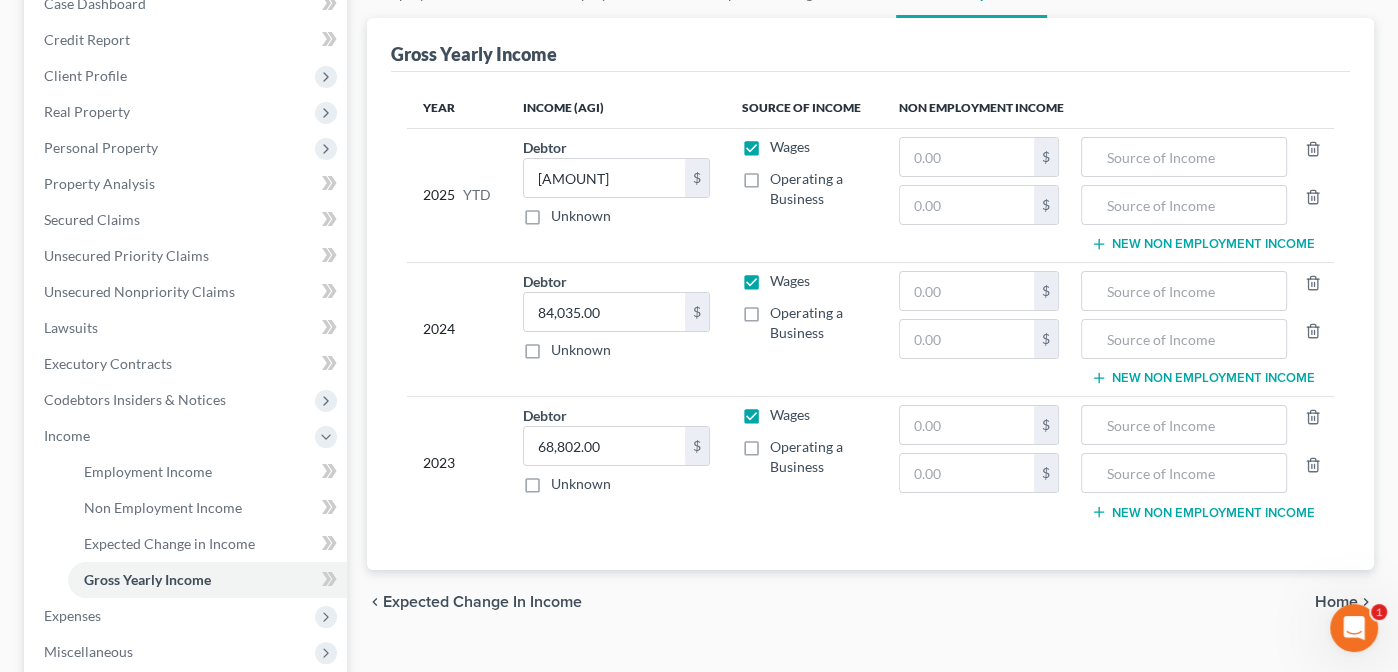 click on "Home" at bounding box center [1336, 602] 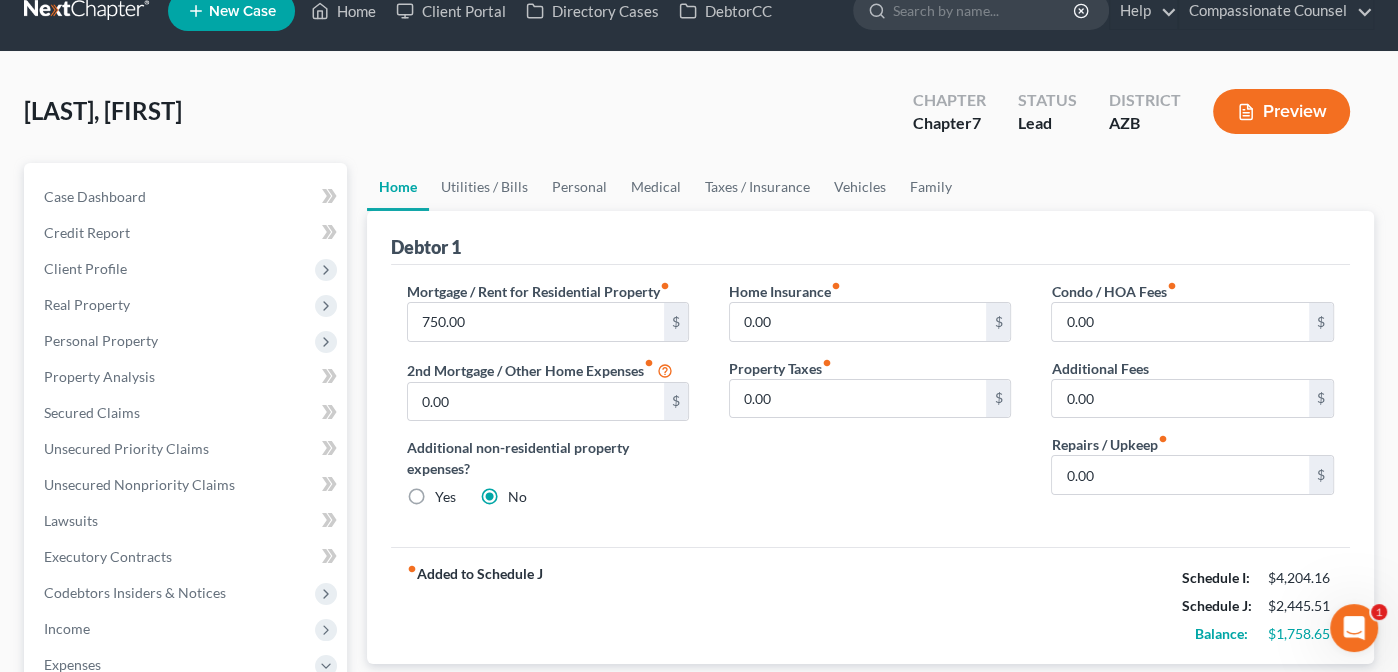 scroll, scrollTop: 0, scrollLeft: 0, axis: both 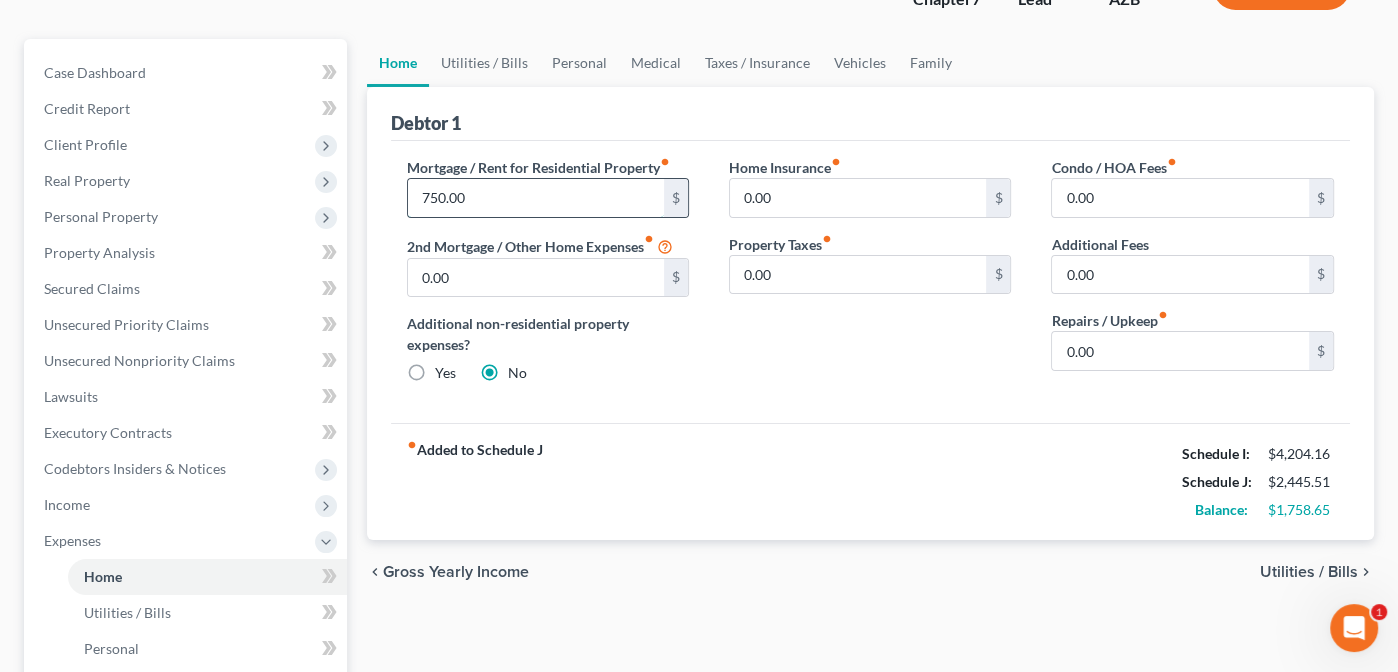 click on "750.00" at bounding box center (536, 198) 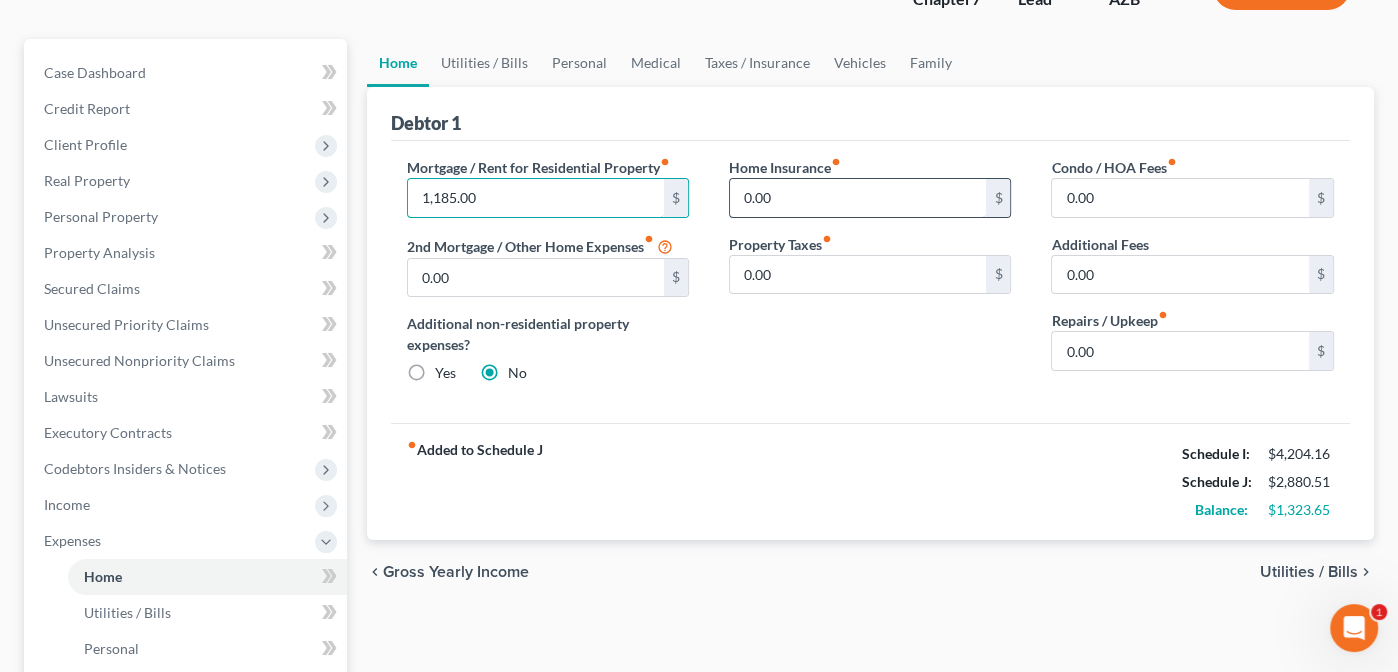 type on "1,185.00" 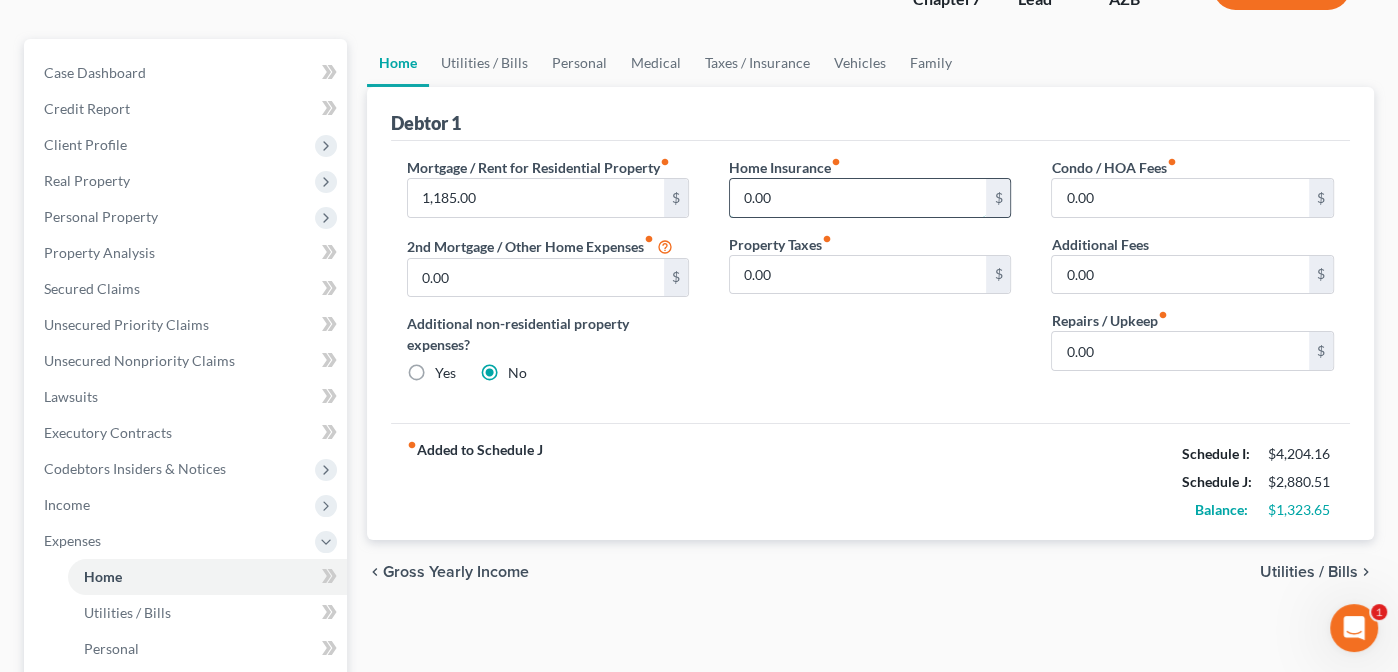 click on "0.00" at bounding box center (858, 198) 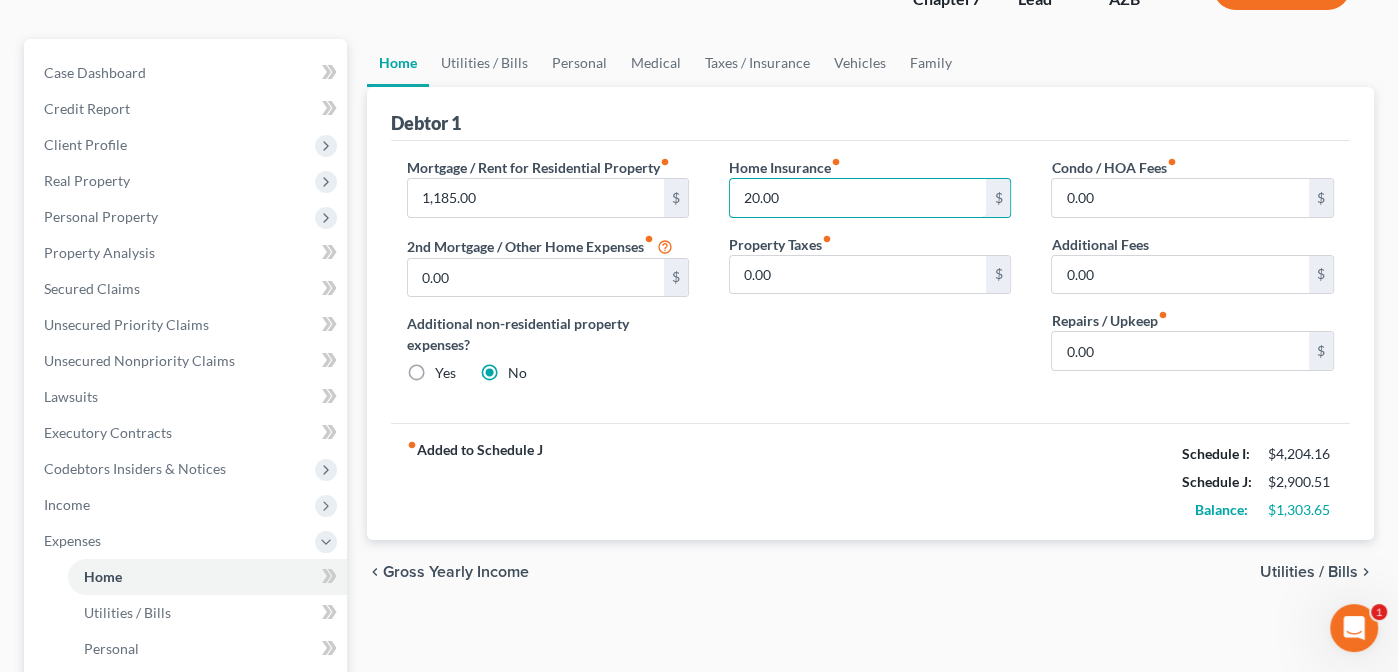 type on "20.00" 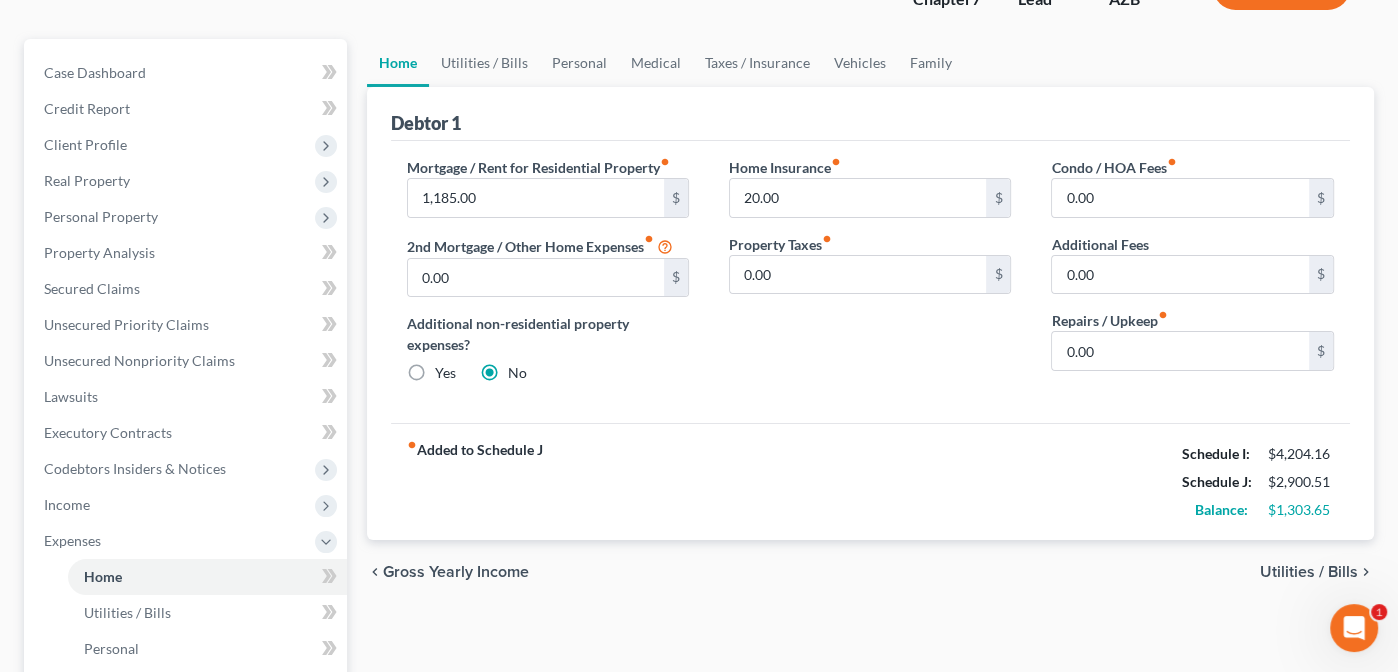 click on "Utilities / Bills" at bounding box center (1309, 572) 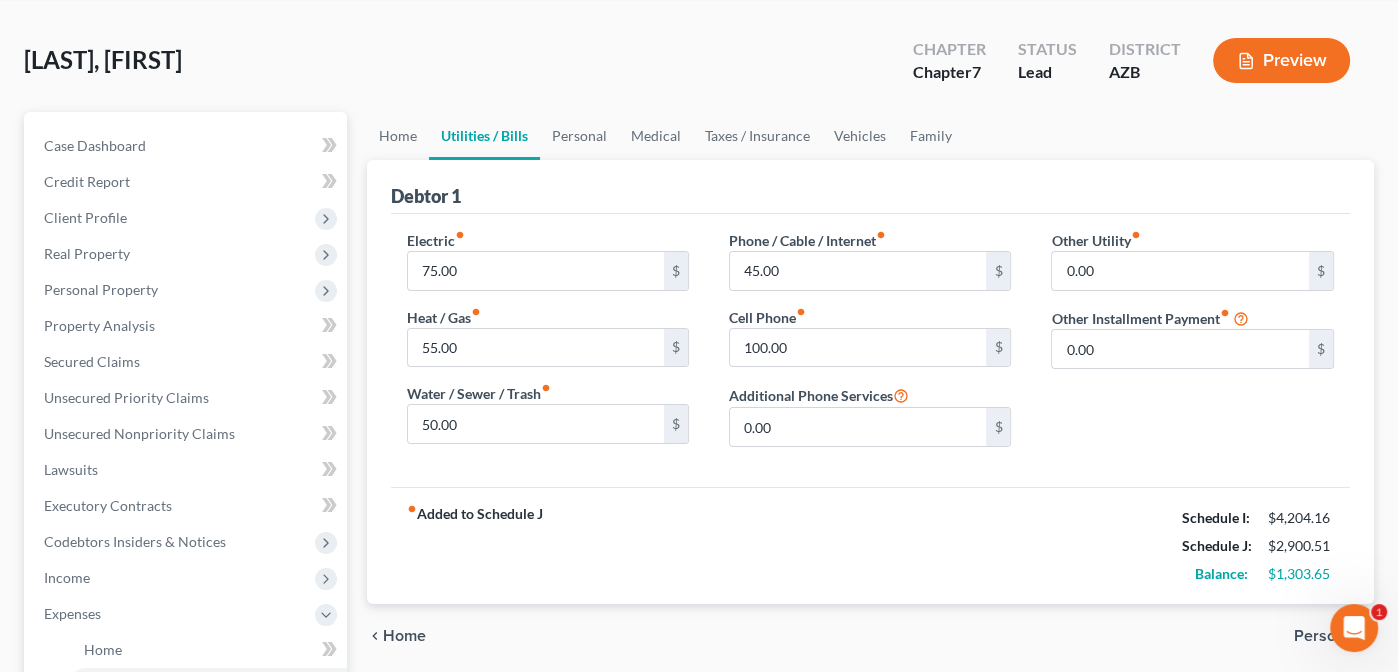 scroll, scrollTop: 0, scrollLeft: 0, axis: both 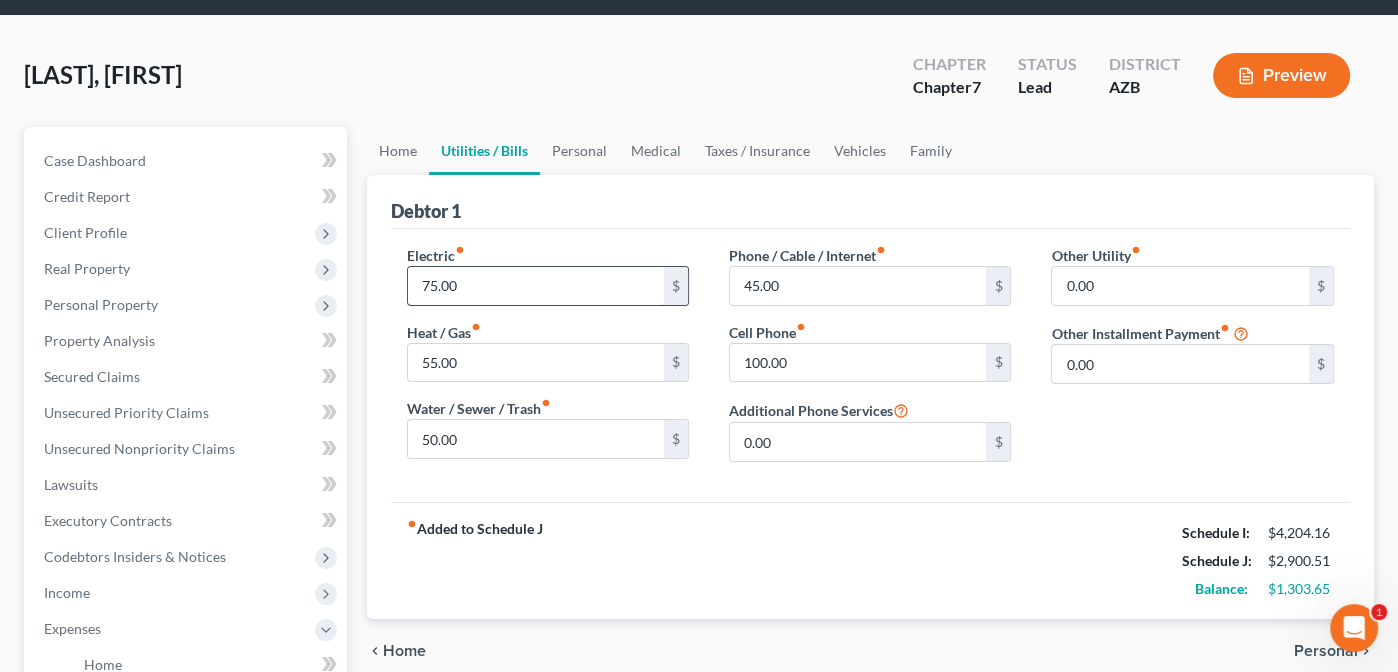 click on "75.00" at bounding box center [536, 286] 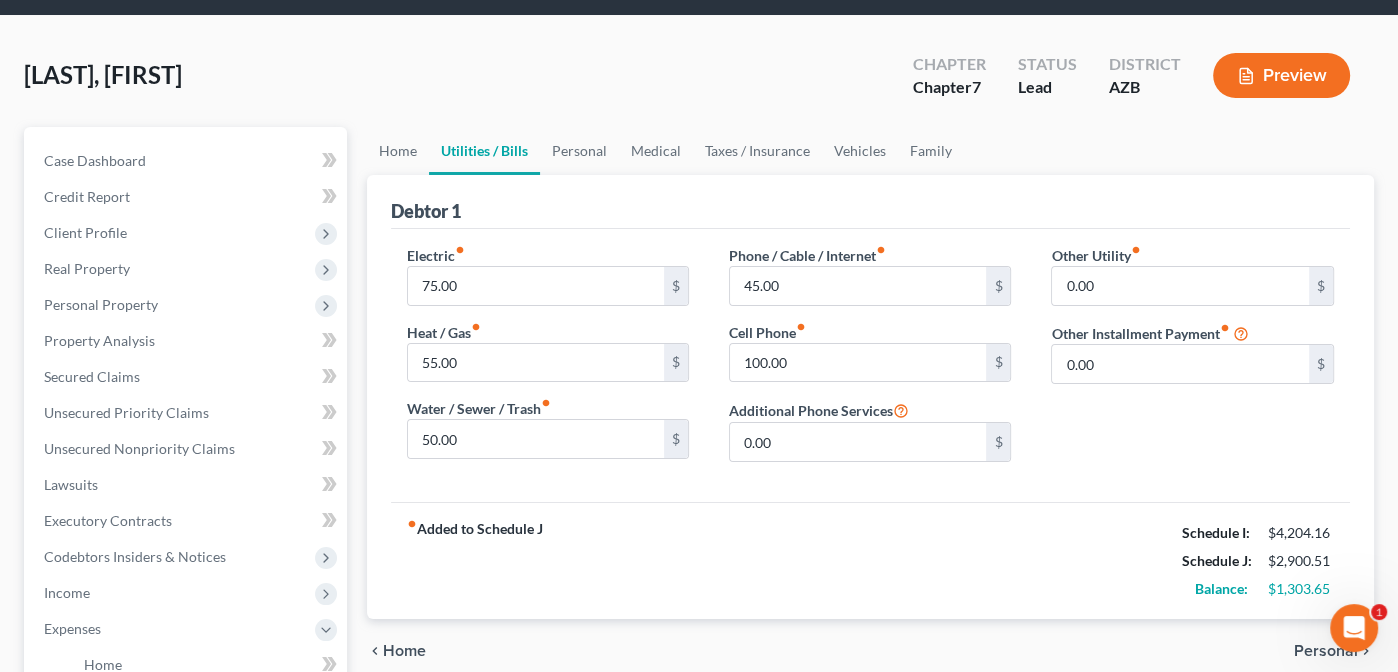 click on "Electric  fiber_manual_record 75.00 $ Heat / Gas  fiber_manual_record 55.00 $  Water / Sewer / Trash  fiber_manual_record 50.00 $" at bounding box center [548, 361] 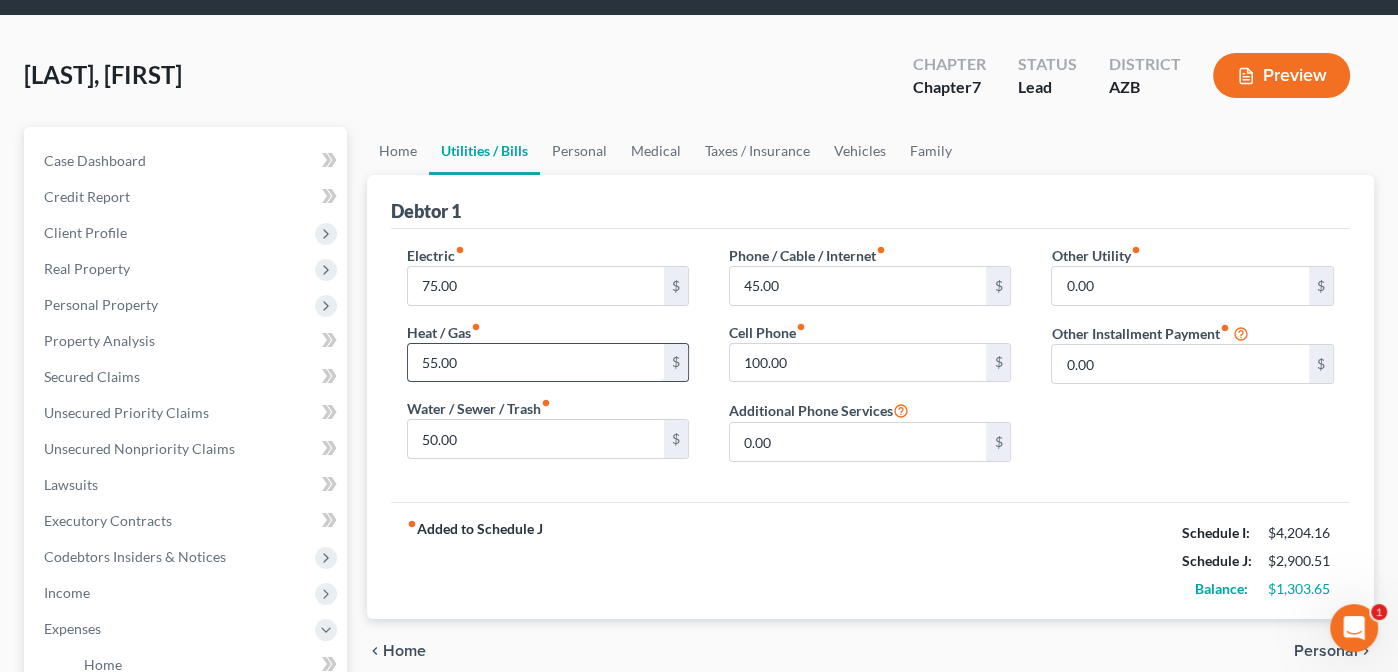 click on "55.00" at bounding box center (536, 363) 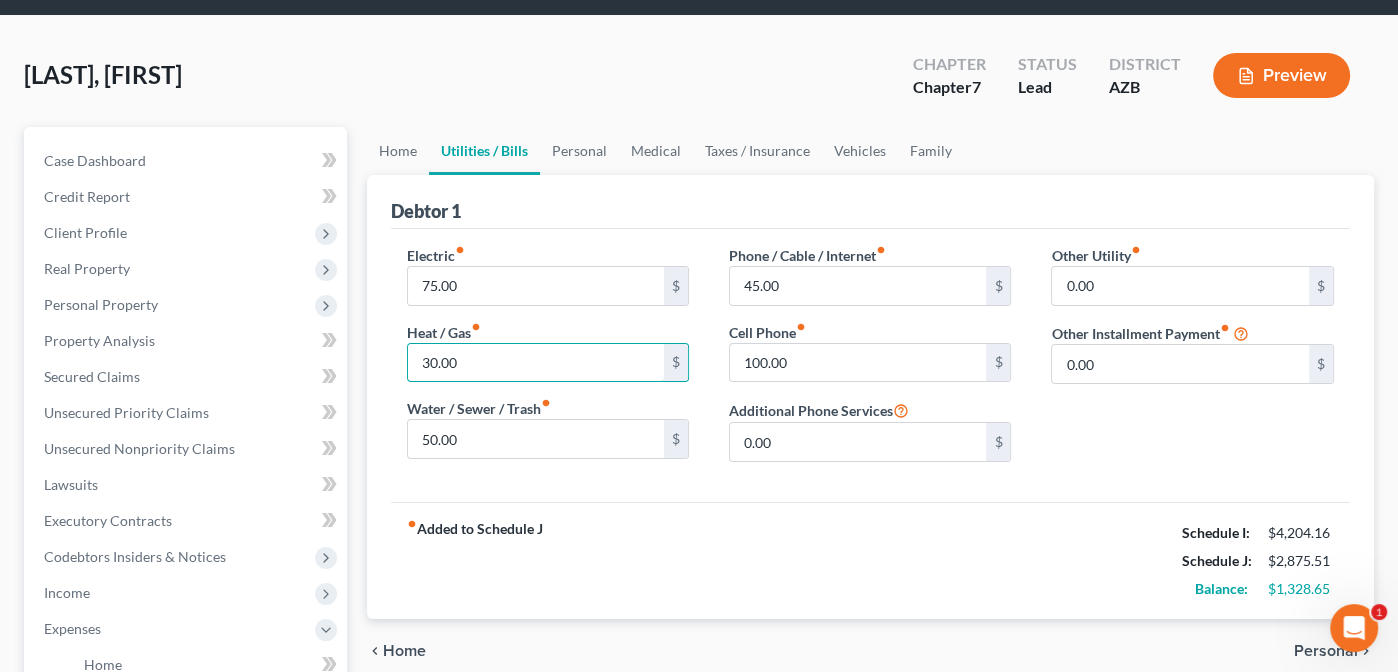 type on "30.00" 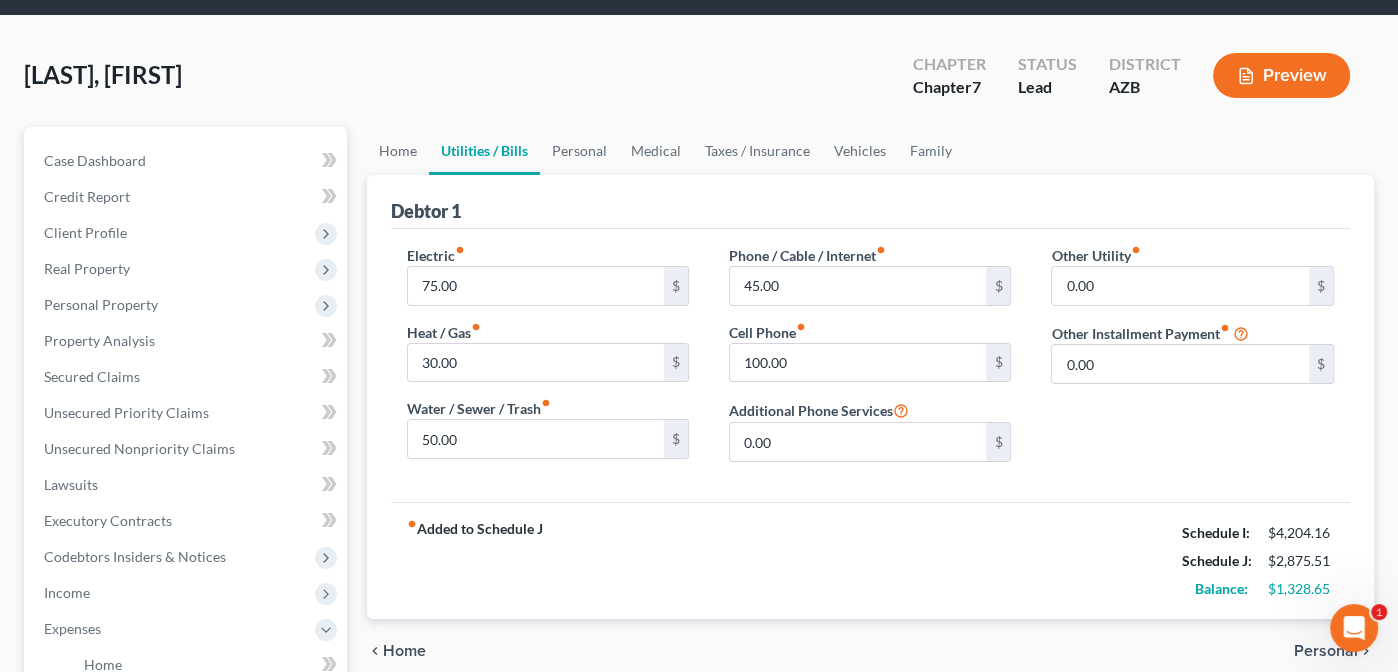 click on "Electric  fiber_manual_record [AMOUNT] $ Heat / Gas  fiber_manual_record [AMOUNT] $  Water / Sewer / Trash  fiber_manual_record [AMOUNT] $" at bounding box center (548, 361) 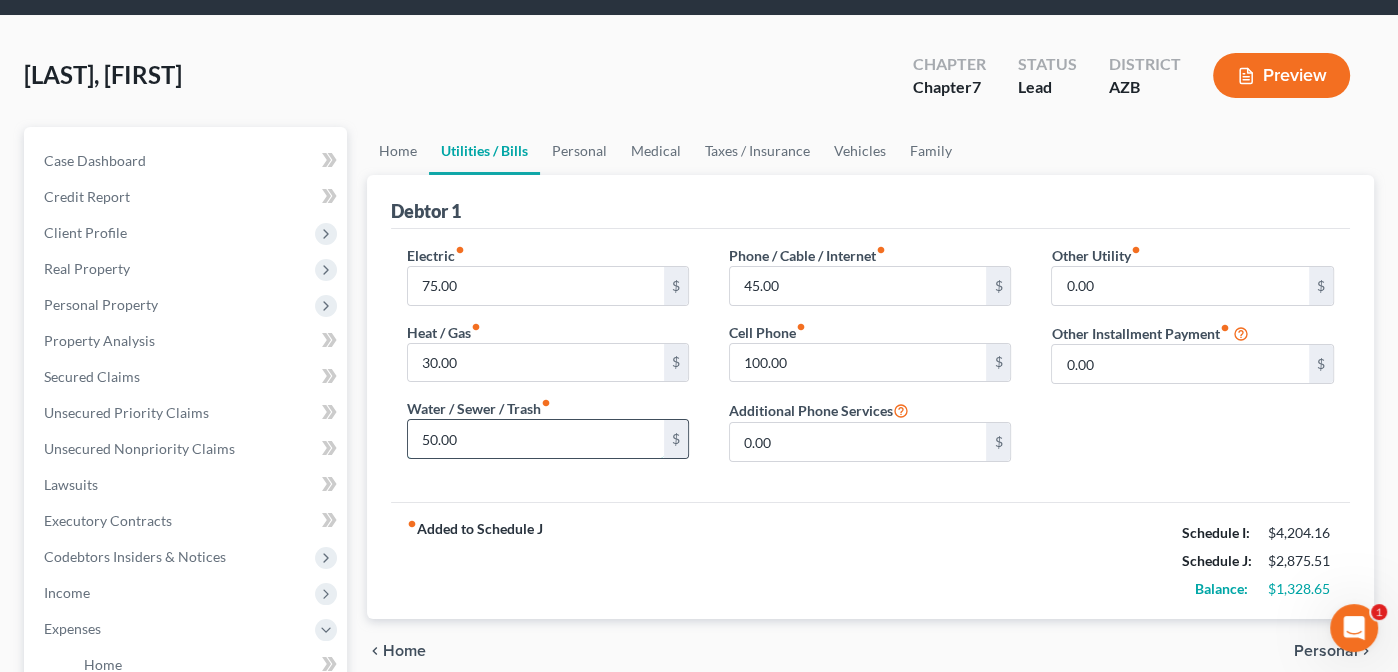 click on "50.00" at bounding box center [536, 439] 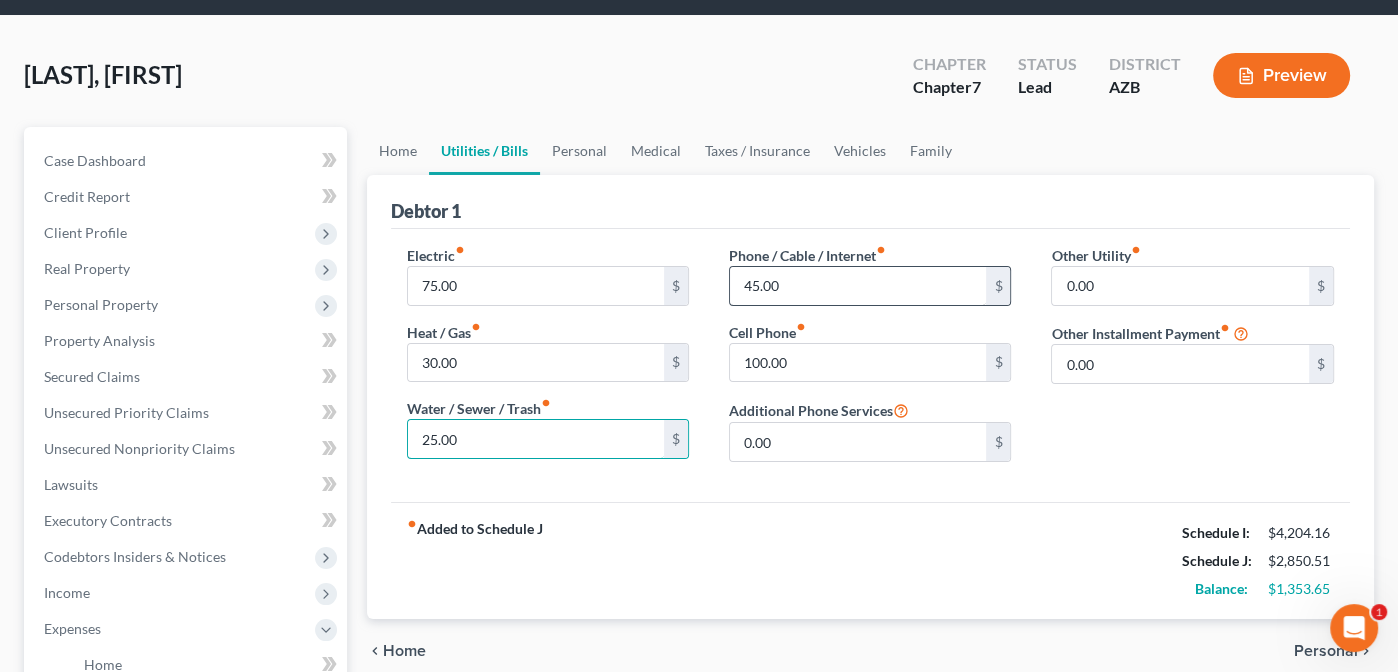 type on "25.00" 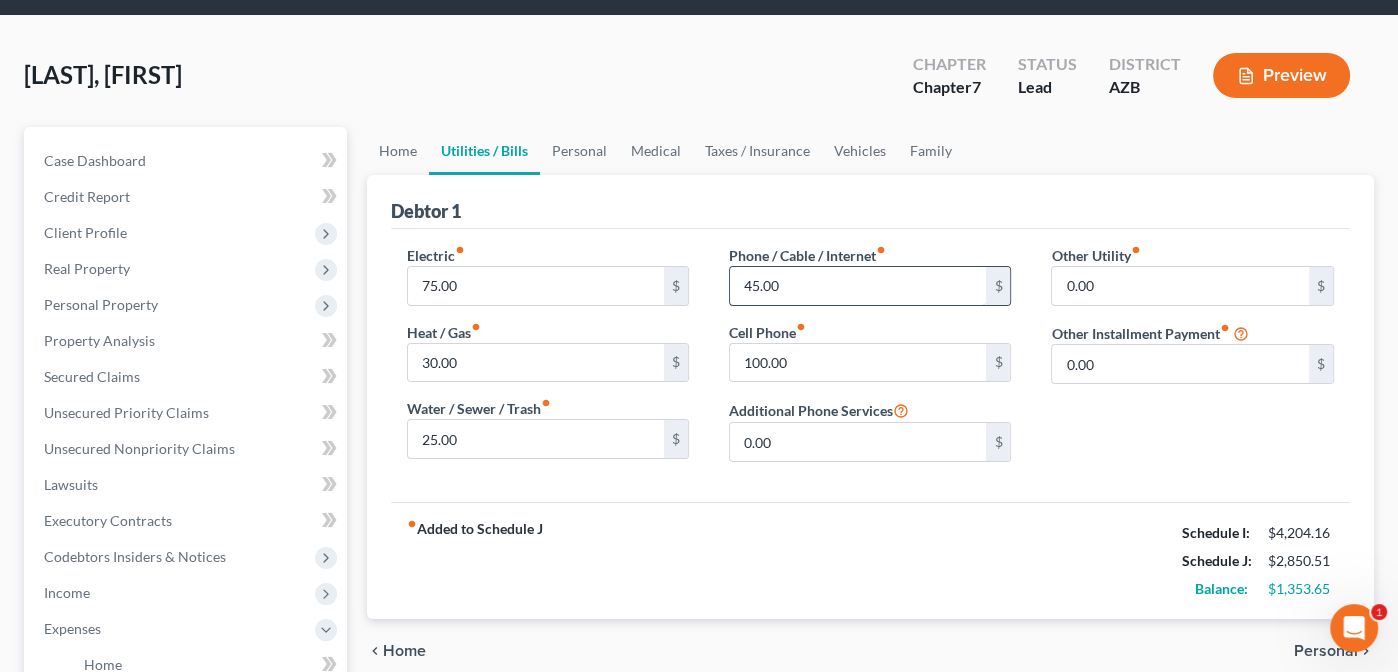 click on "45.00" at bounding box center [858, 286] 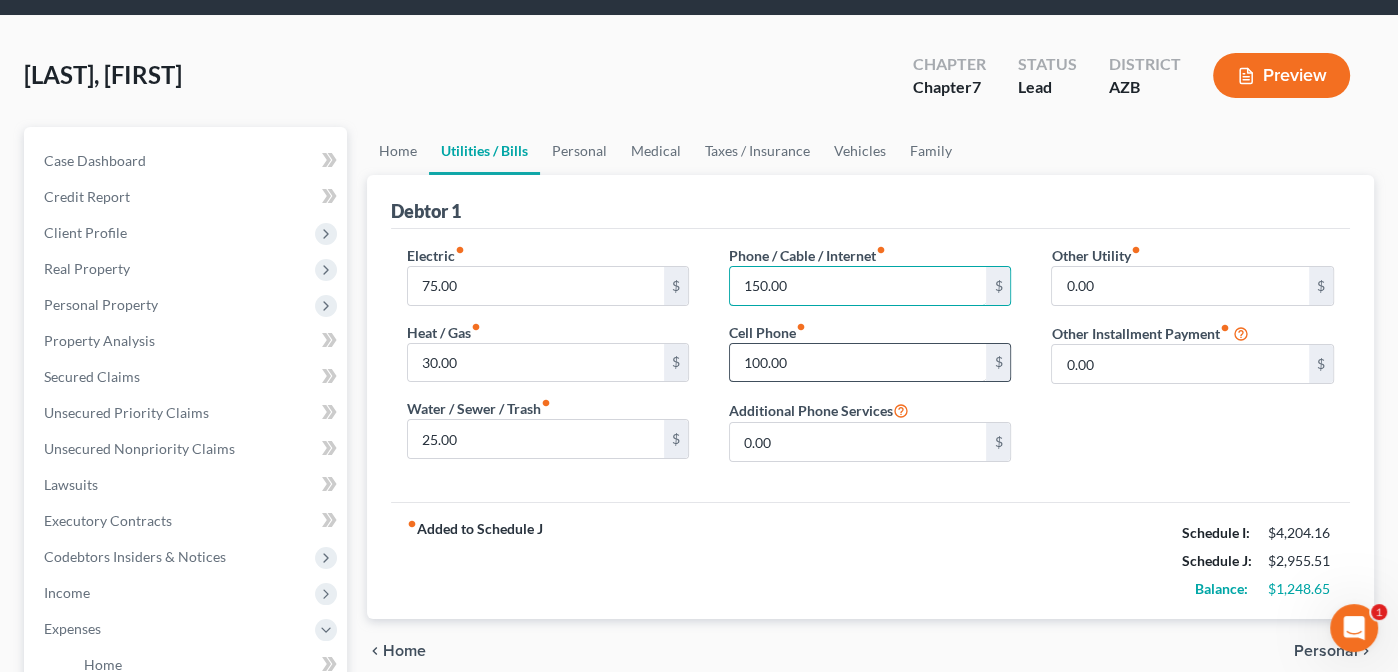 type on "150.00" 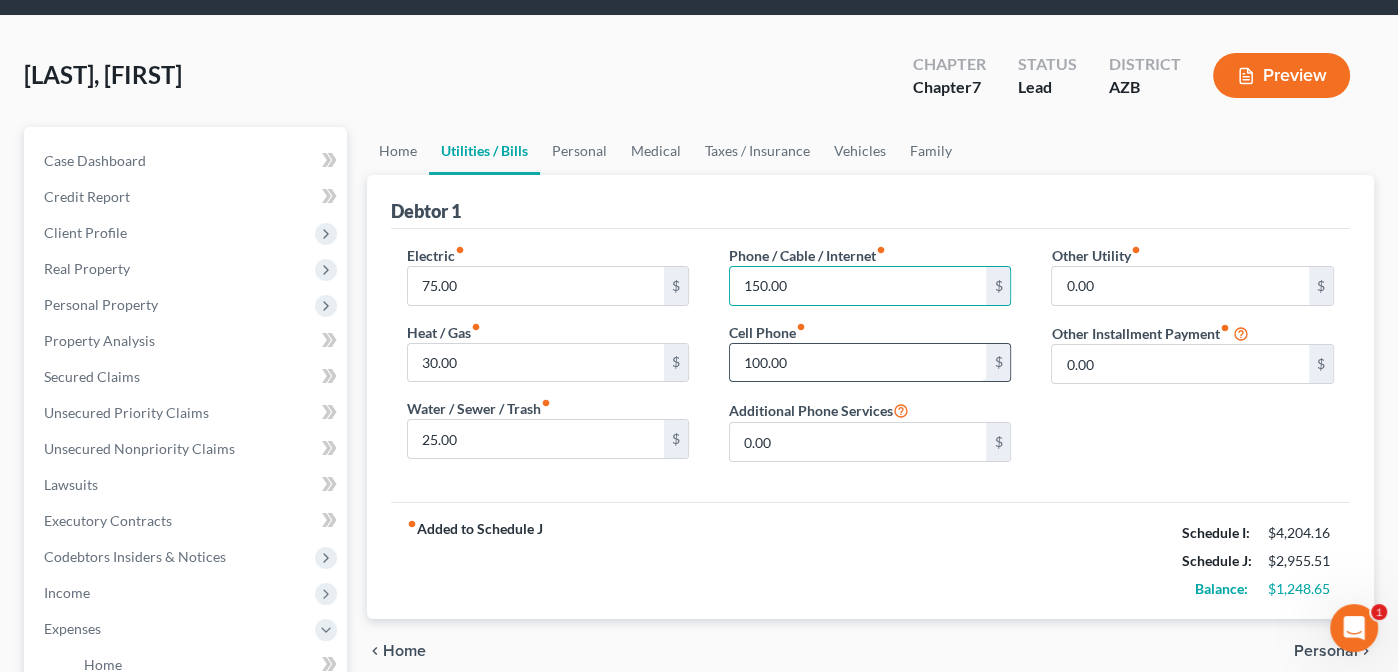 click on "100.00" at bounding box center (858, 363) 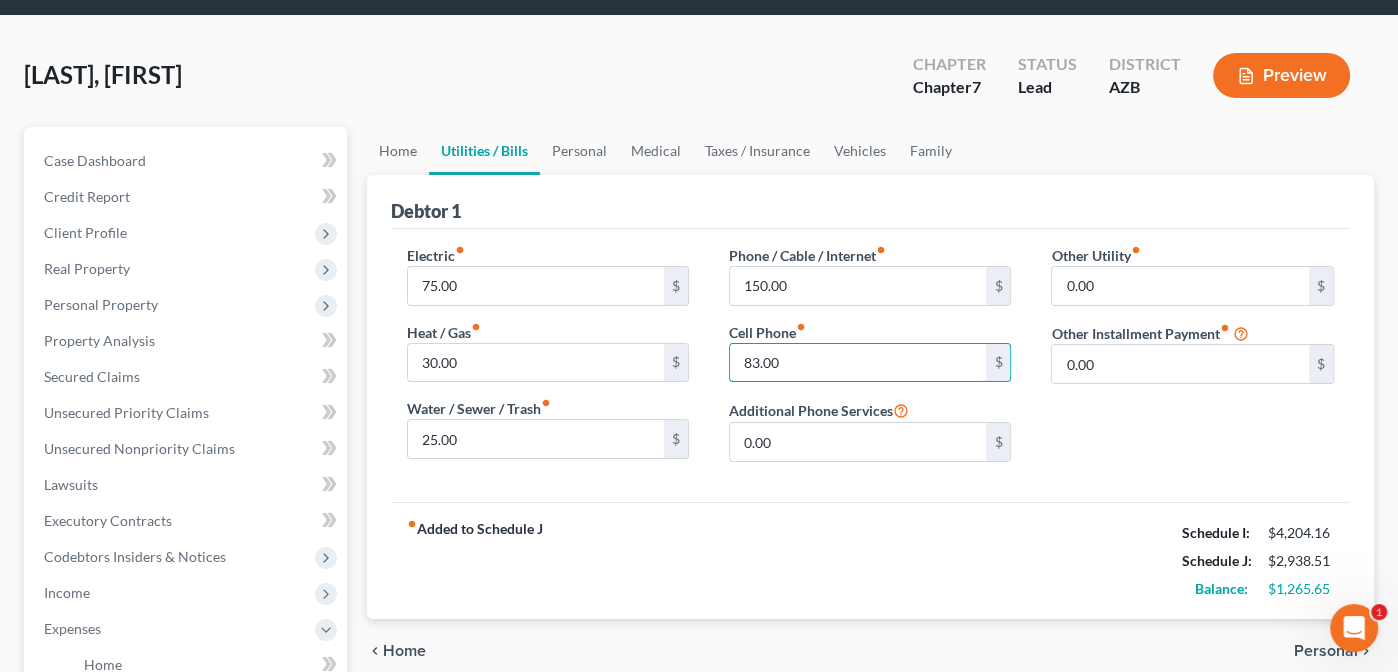 type on "83.00" 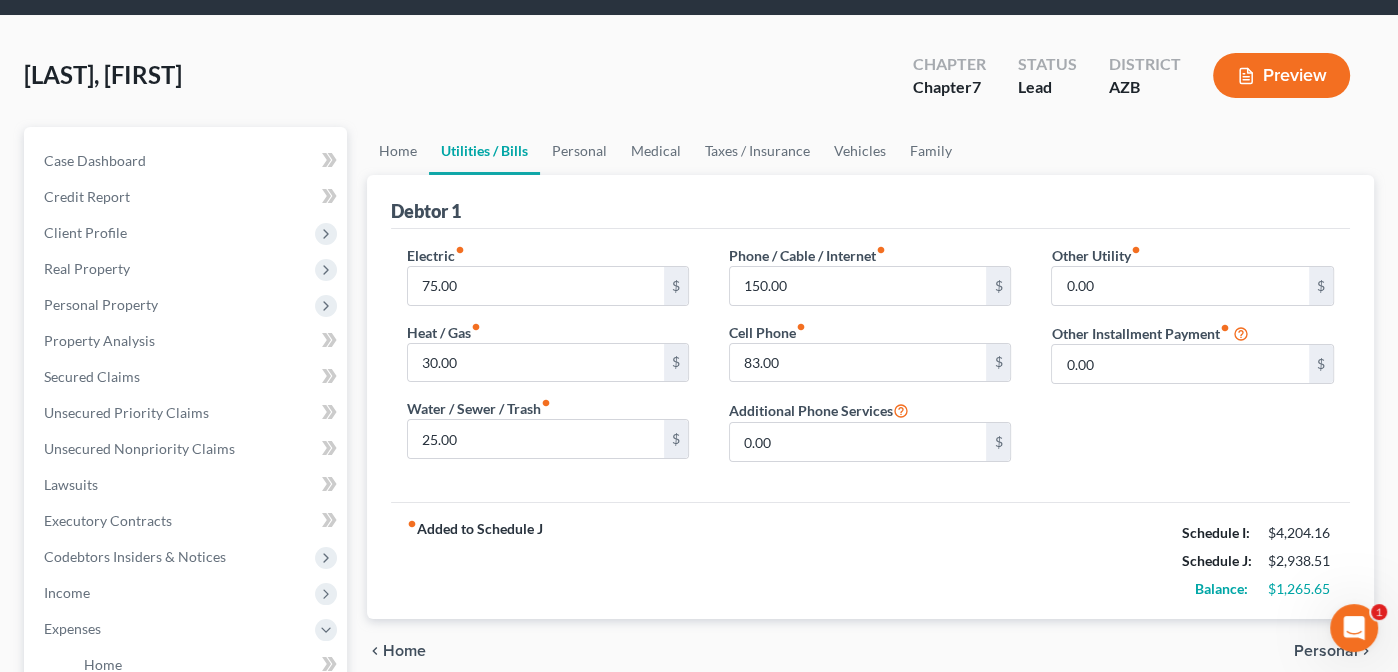 click on "Electric  fiber_manual_record [AMOUNT] $ Heat / Gas  fiber_manual_record [AMOUNT] $  Water / Sewer / Trash  fiber_manual_record [AMOUNT] $ Phone / Cable / Internet  fiber_manual_record [AMOUNT] $ Cell Phone  fiber_manual_record [AMOUNT] $ Additional Phone Services  [AMOUNT] $ Other Utility  fiber_manual_record [AMOUNT] $ Other Installment Payment  fiber_manual_record   [AMOUNT] $" at bounding box center [871, 365] 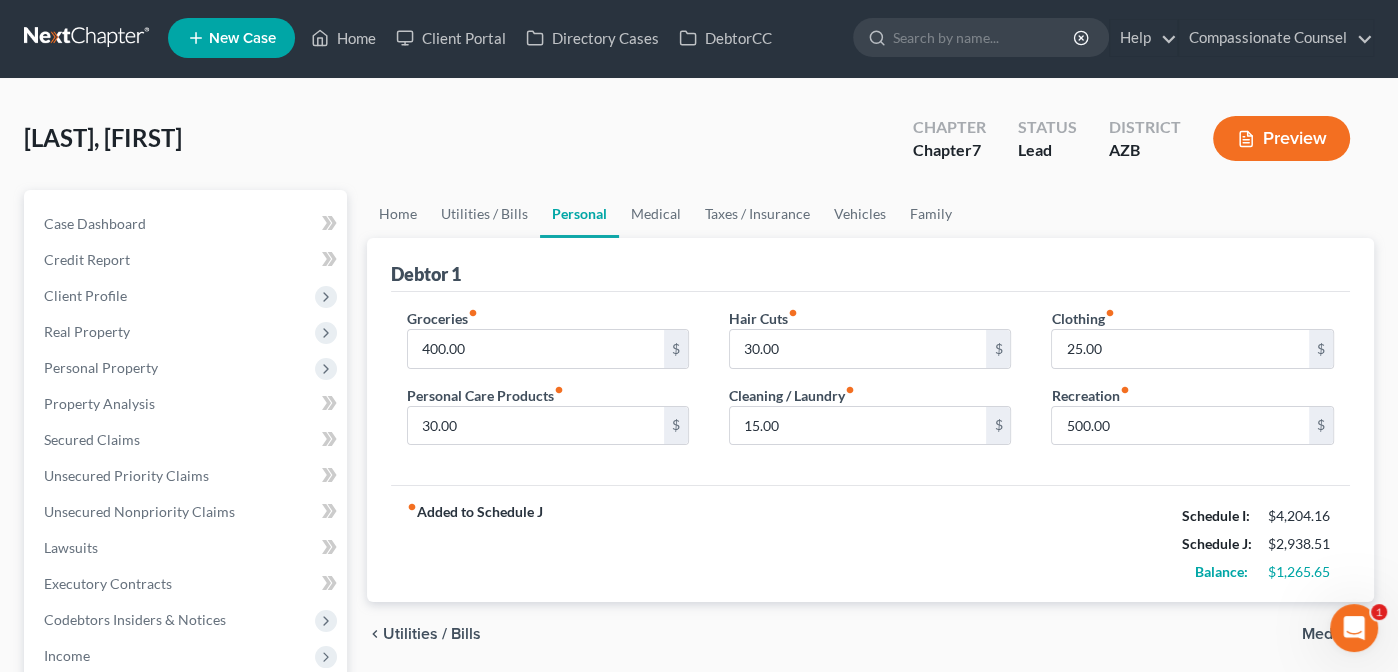 scroll, scrollTop: 0, scrollLeft: 0, axis: both 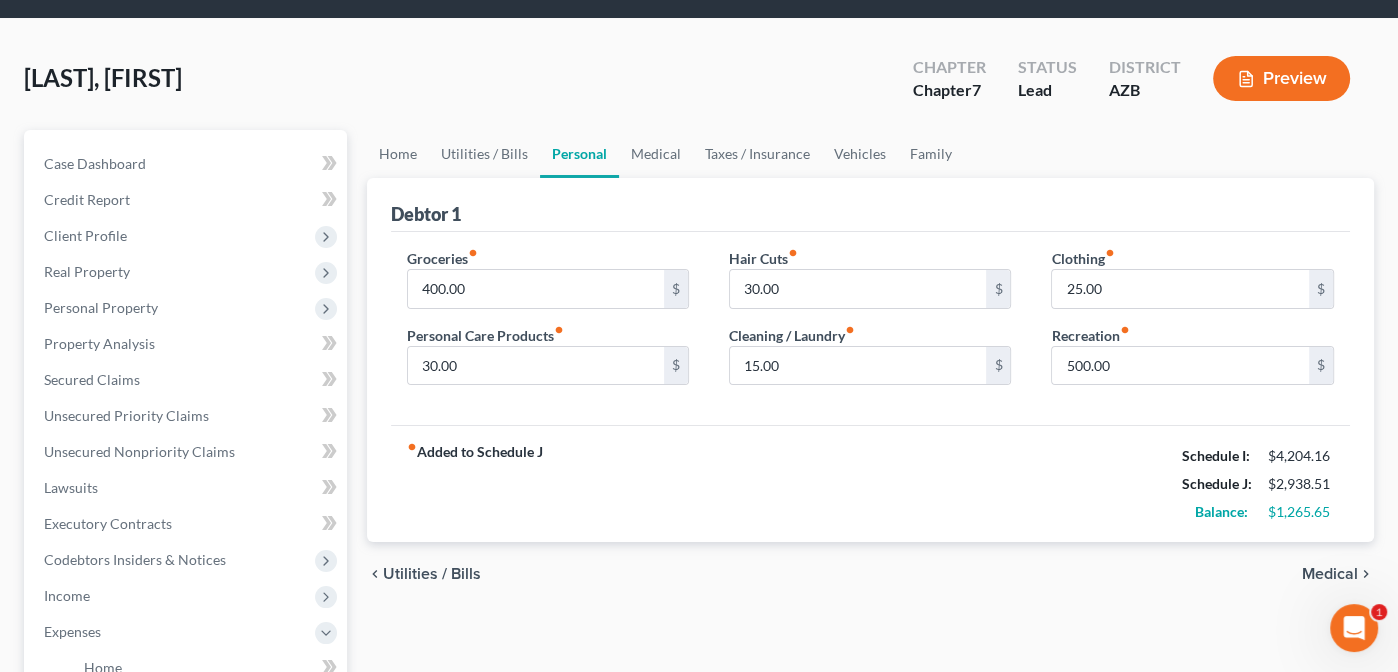 click on "Medical" at bounding box center (1330, 574) 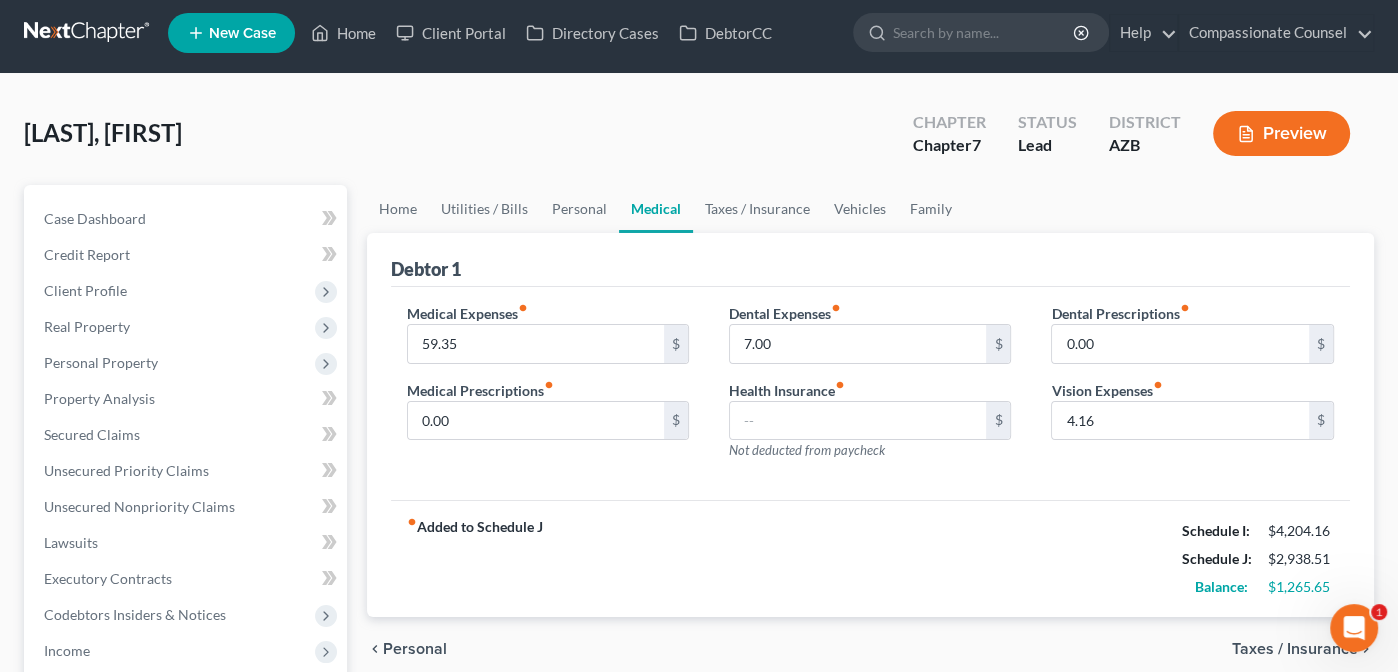 scroll, scrollTop: 0, scrollLeft: 0, axis: both 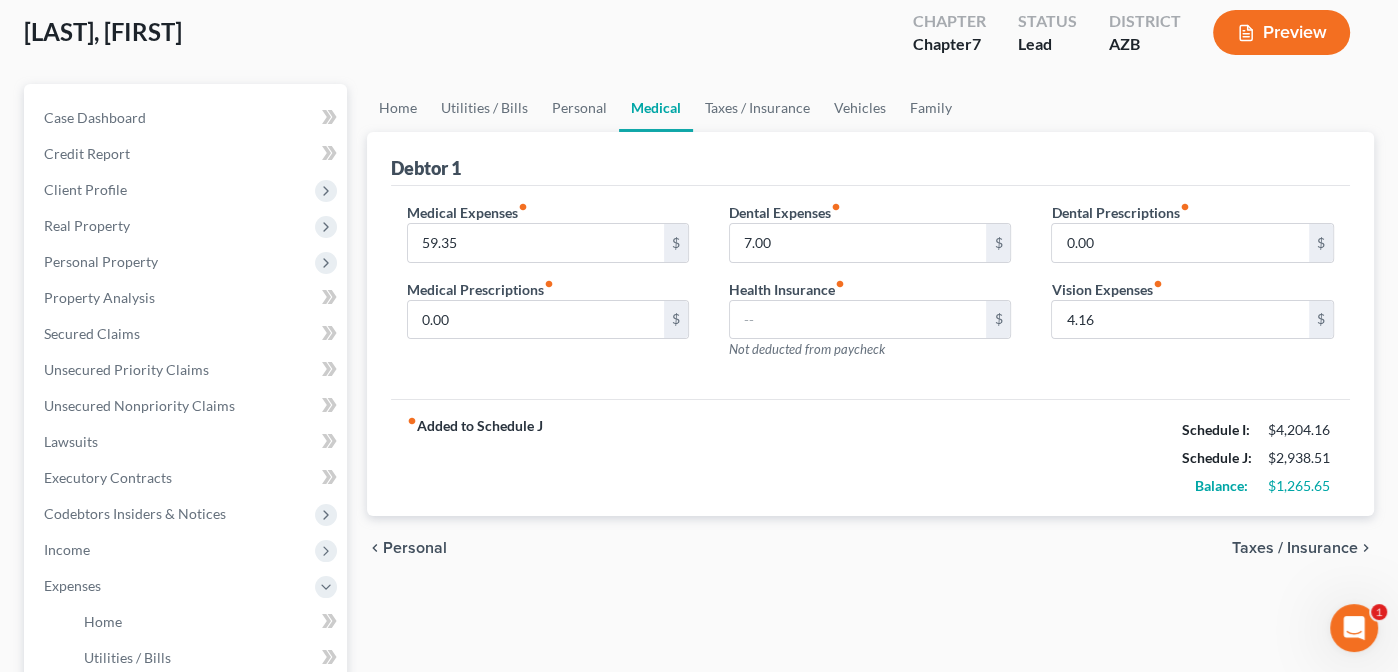 click on "Taxes / Insurance" at bounding box center [1295, 548] 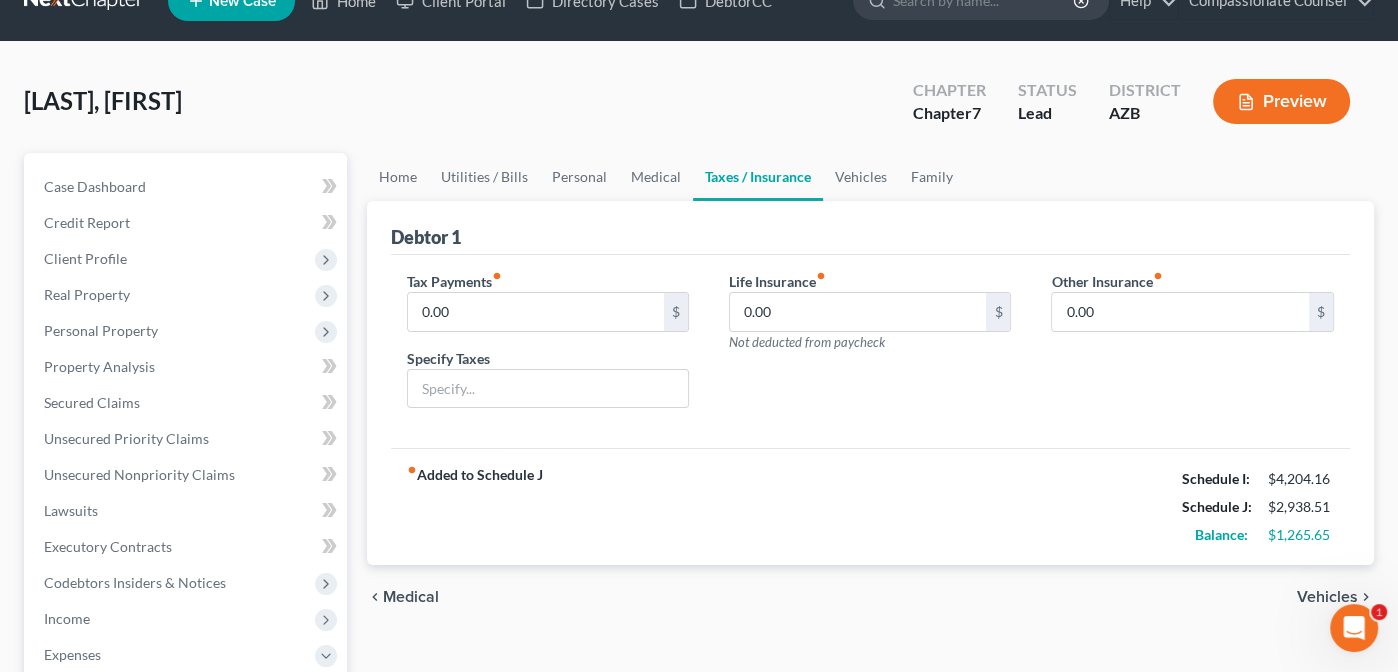 scroll, scrollTop: 0, scrollLeft: 0, axis: both 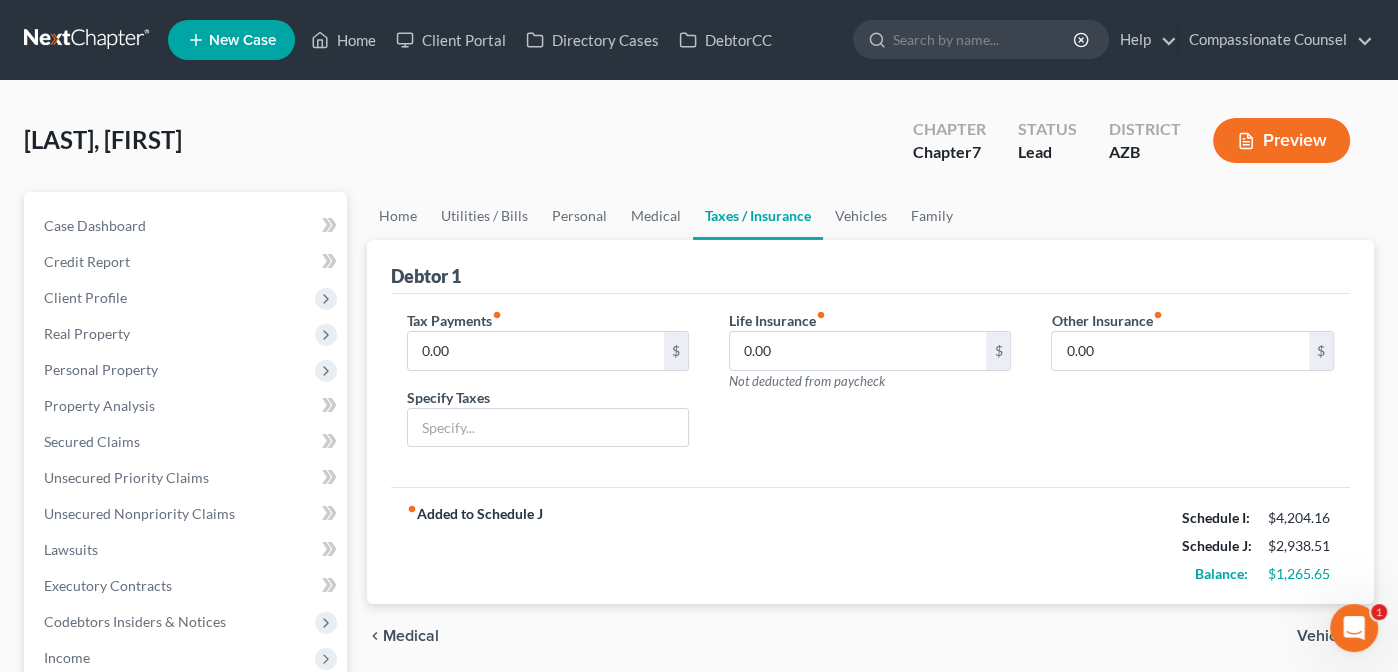 click on "Vehicles" at bounding box center (1327, 636) 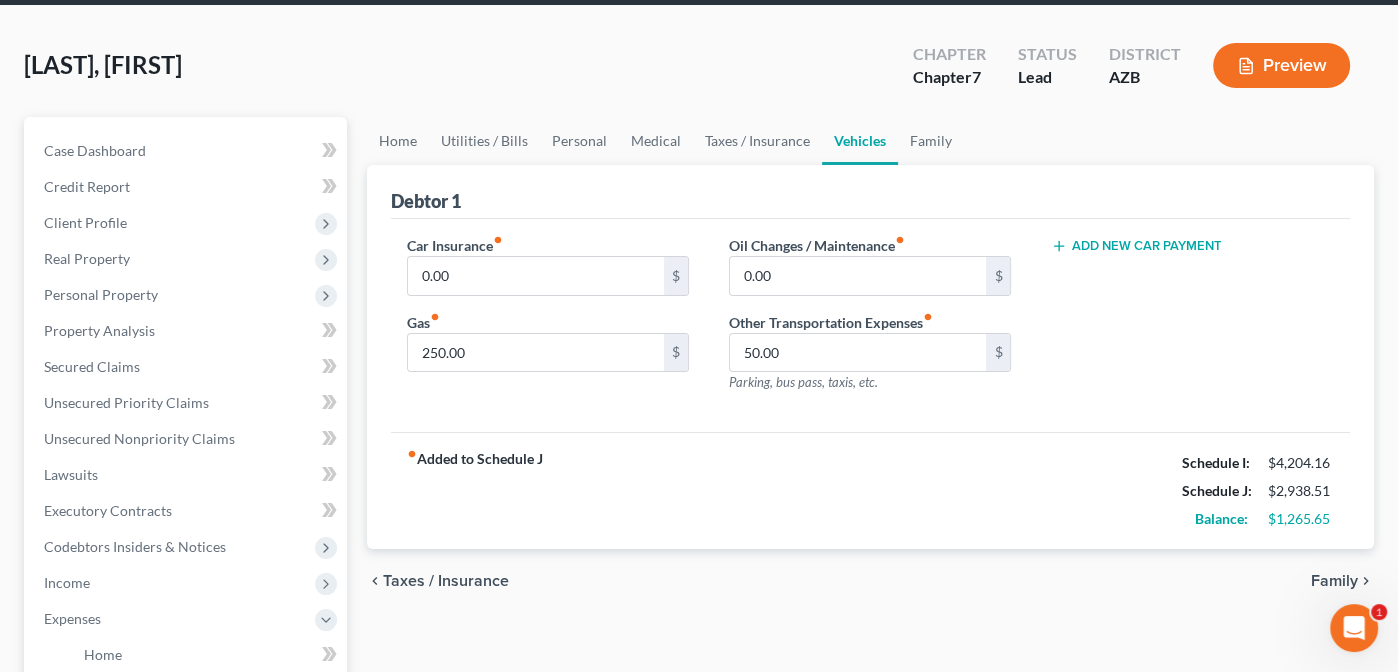 scroll, scrollTop: 76, scrollLeft: 0, axis: vertical 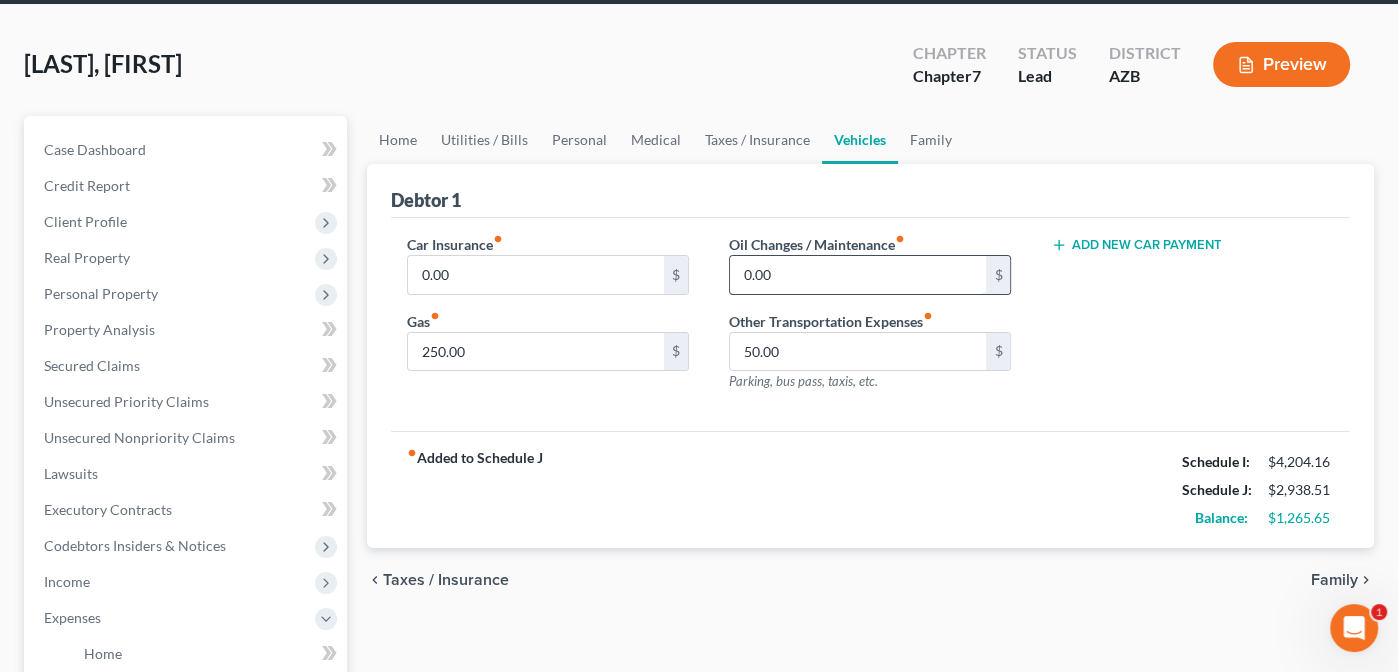 click on "0.00" at bounding box center [858, 275] 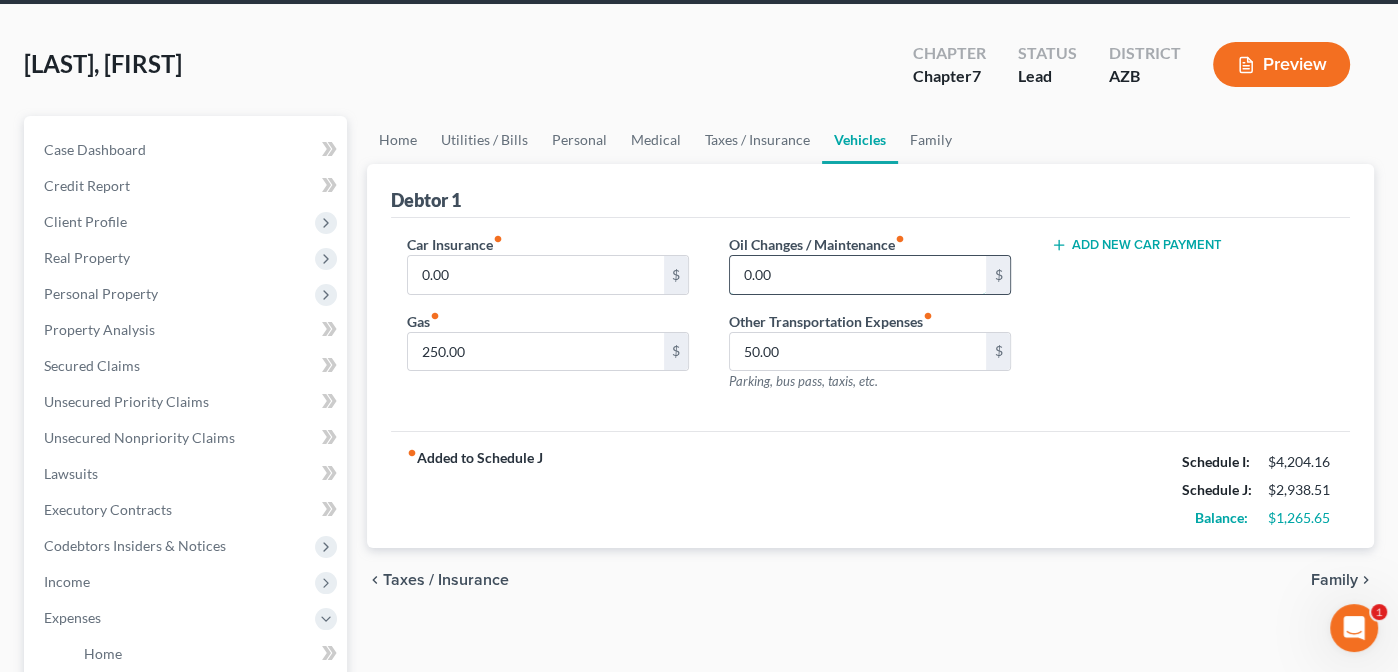 click on "0.00" at bounding box center [858, 275] 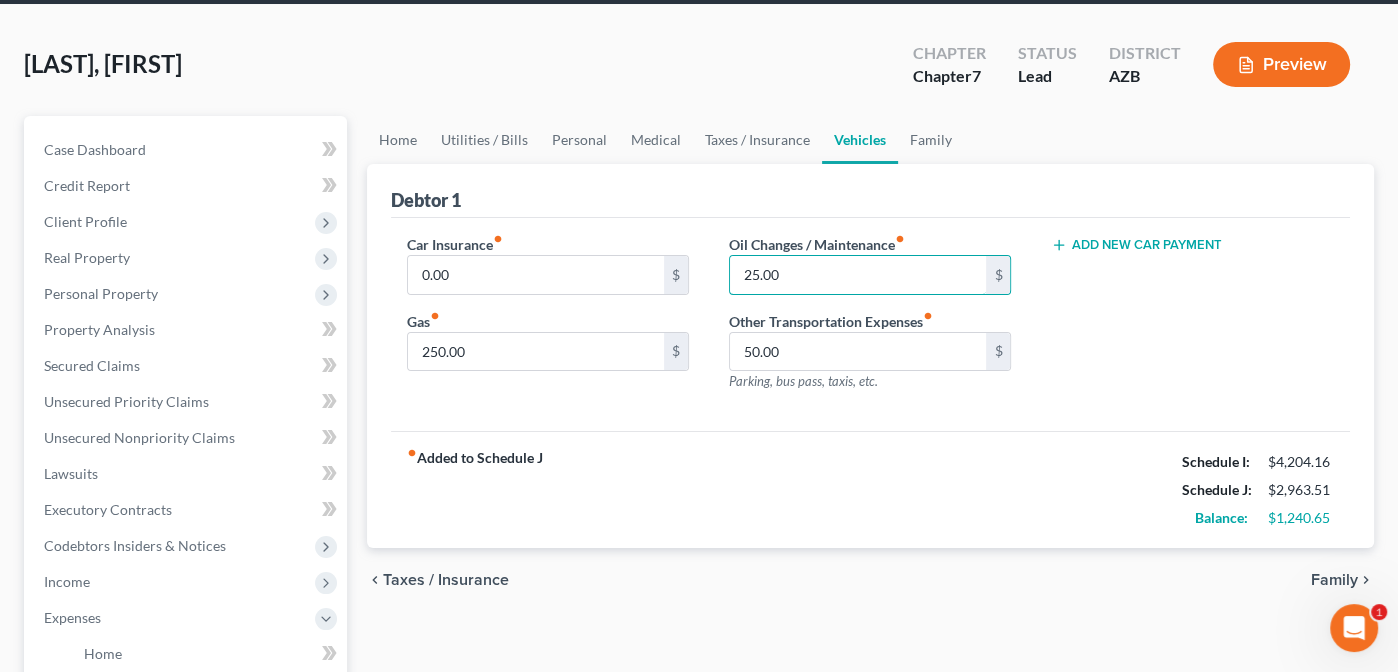 type on "25.00" 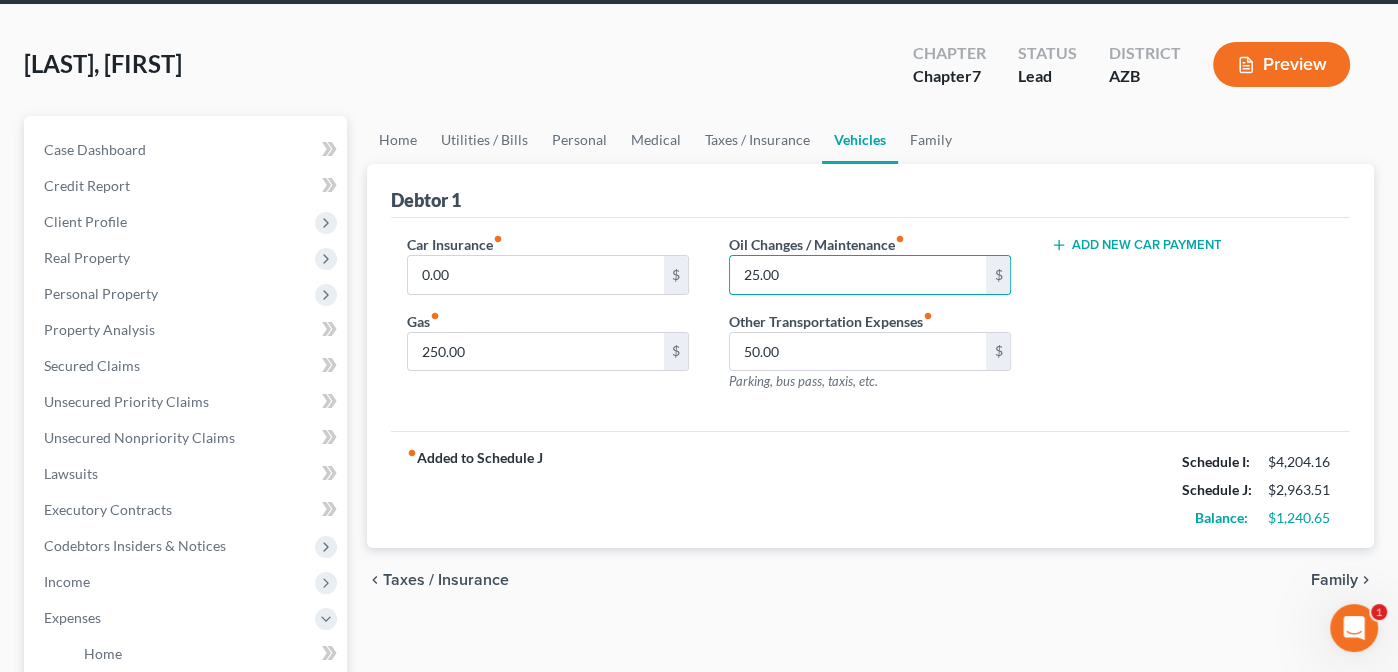 click on "Added to Schedule J Schedule I: [AMOUNT] Schedule J: [AMOUNT] Balance: [AMOUNT]" at bounding box center [871, 489] 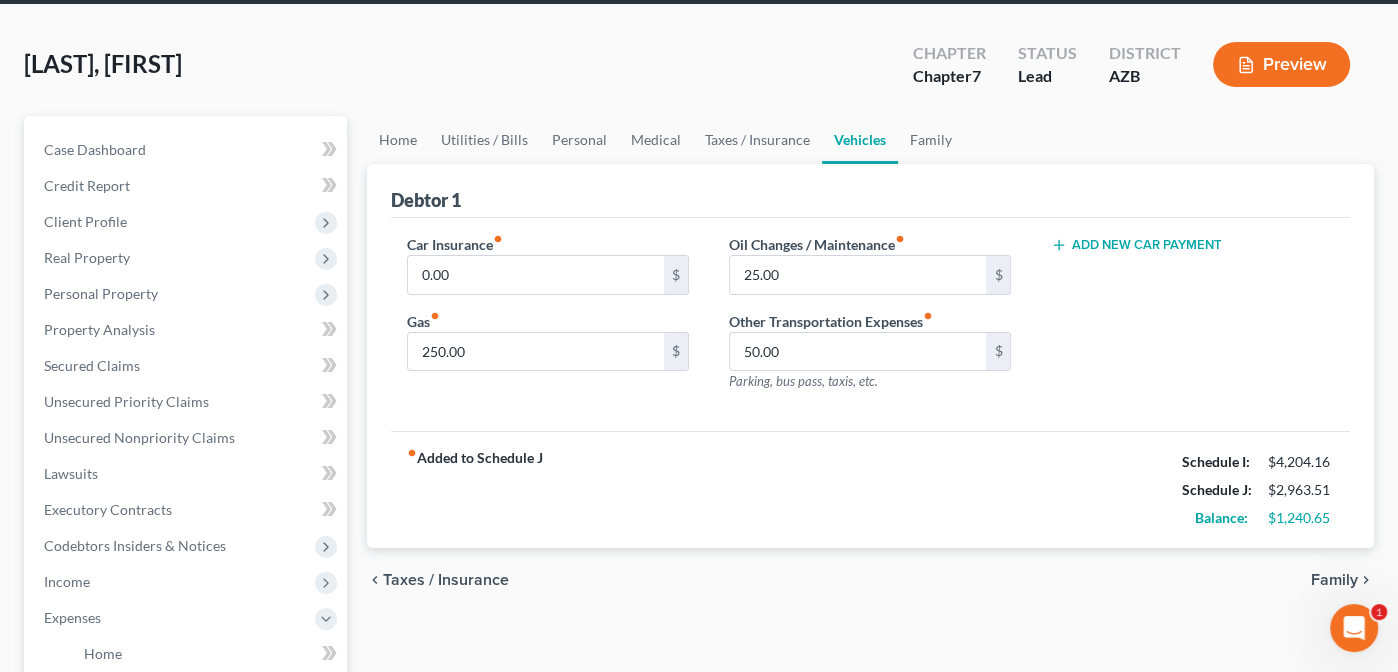 click on "Family" at bounding box center [1334, 580] 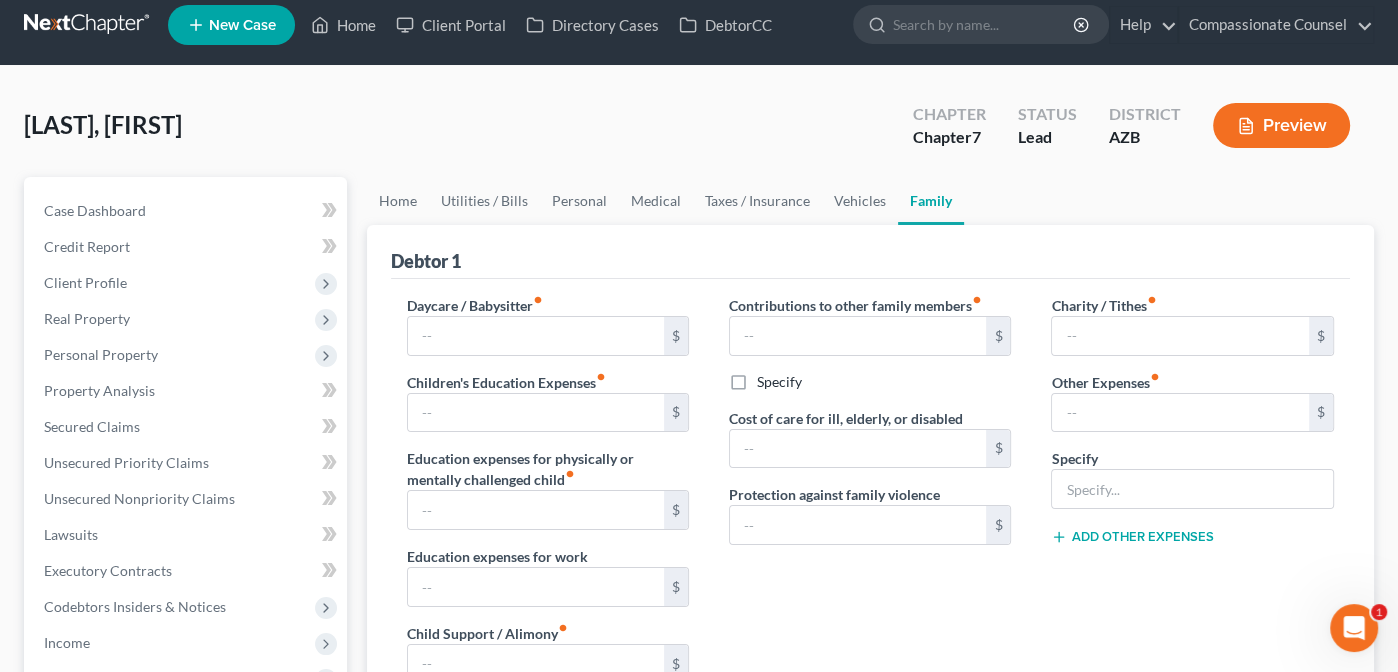 scroll, scrollTop: 0, scrollLeft: 0, axis: both 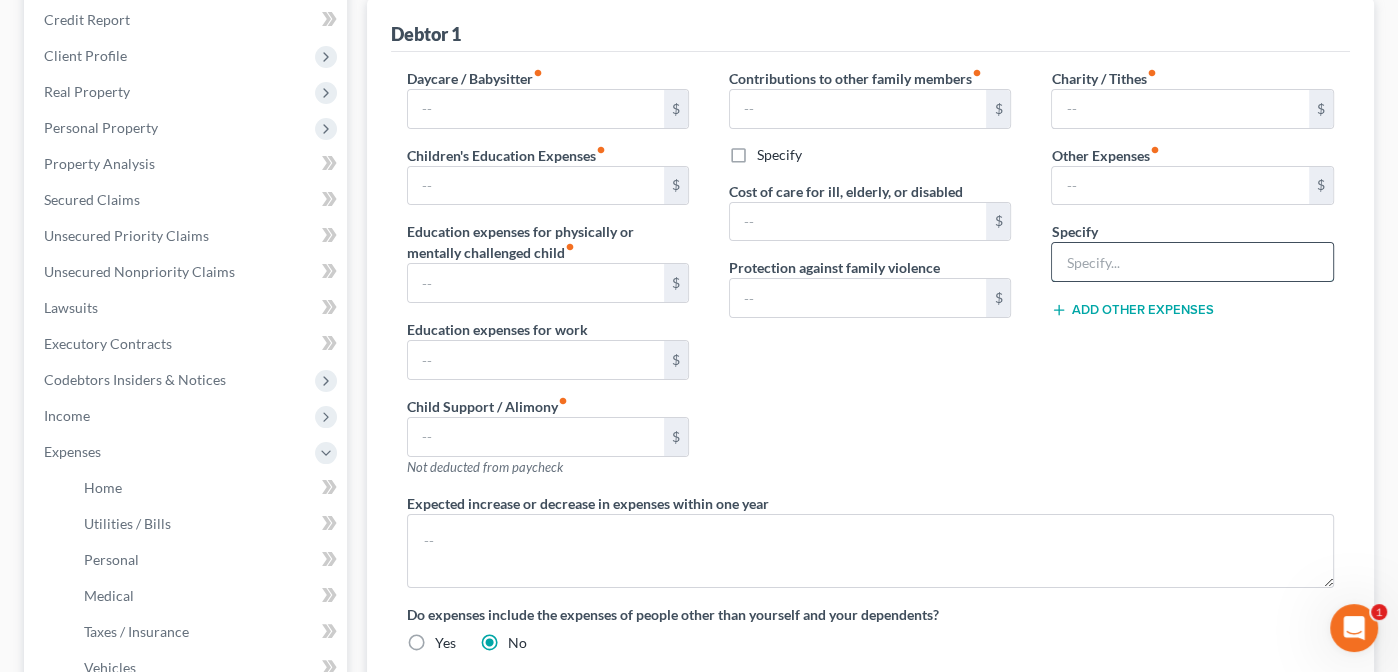 click at bounding box center (1192, 262) 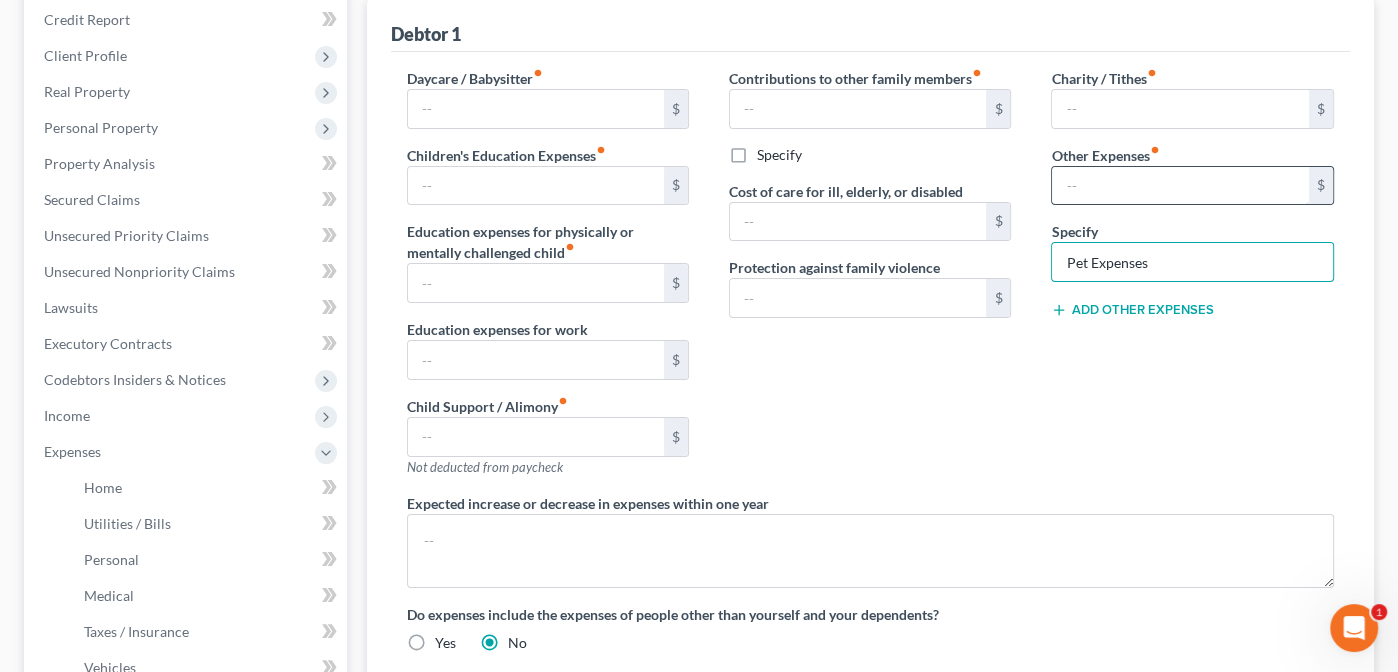 type on "Pet Expenses" 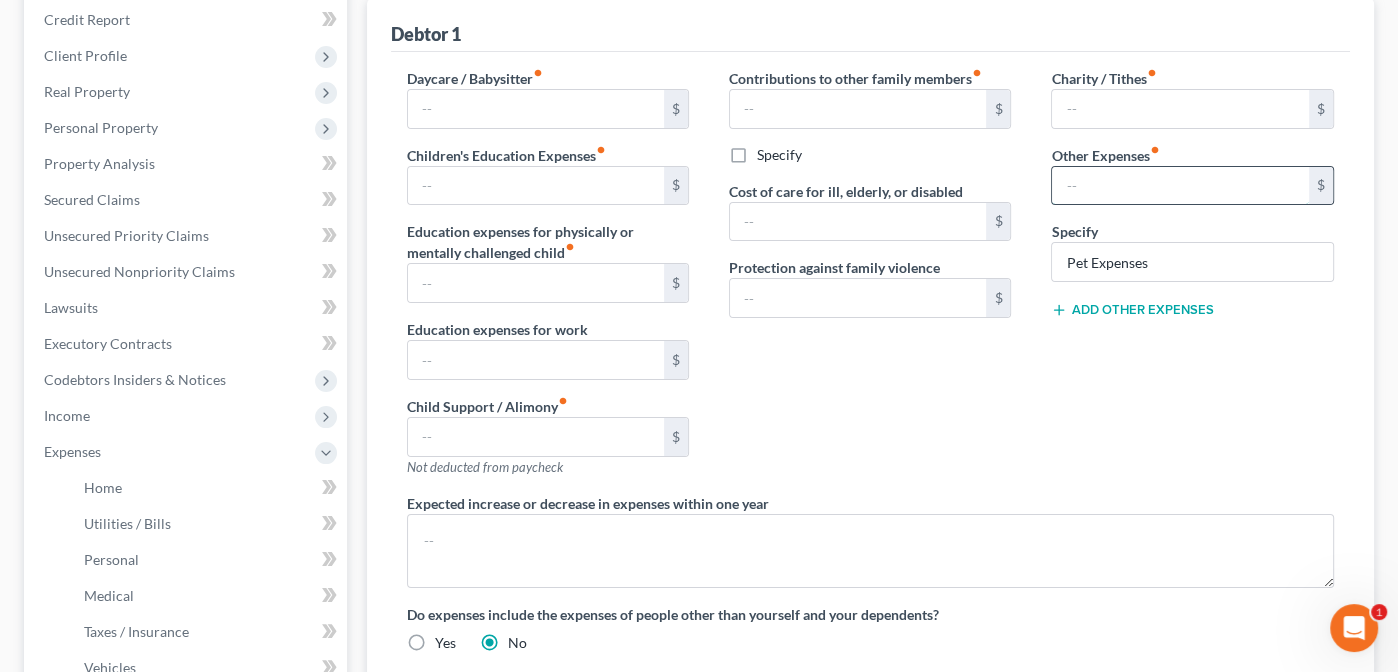 click at bounding box center (1180, 186) 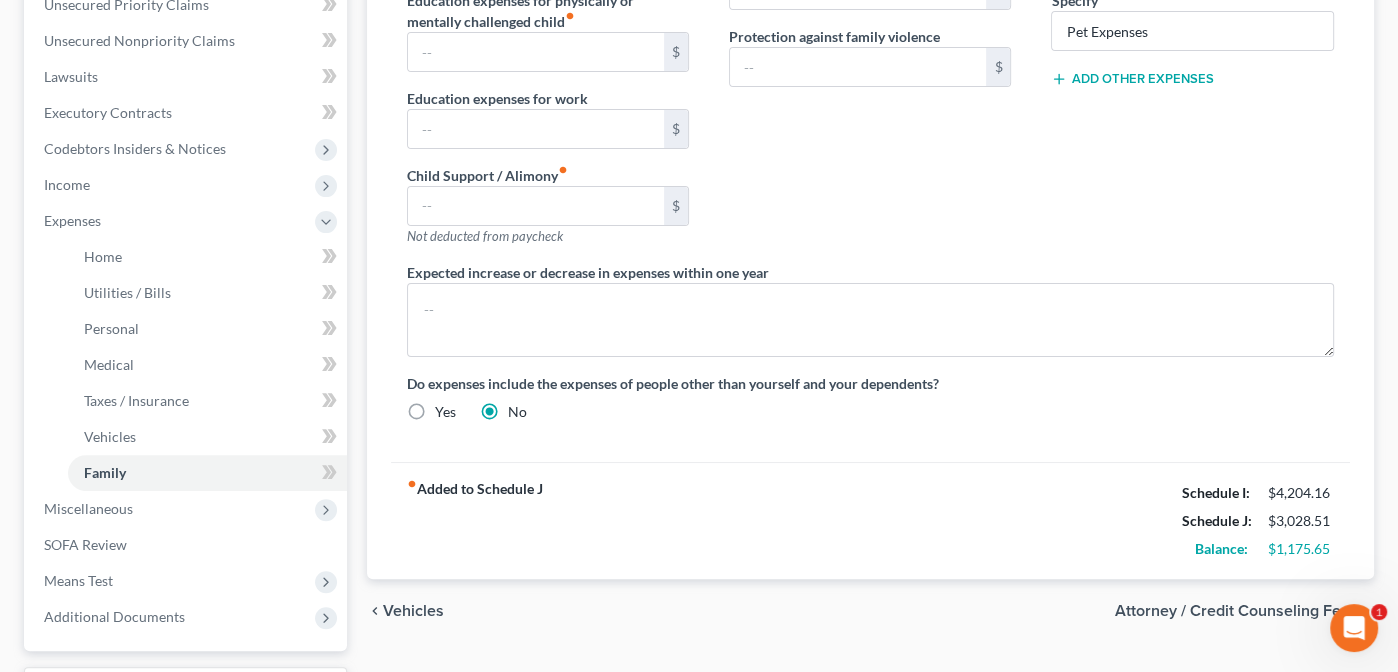 scroll, scrollTop: 520, scrollLeft: 0, axis: vertical 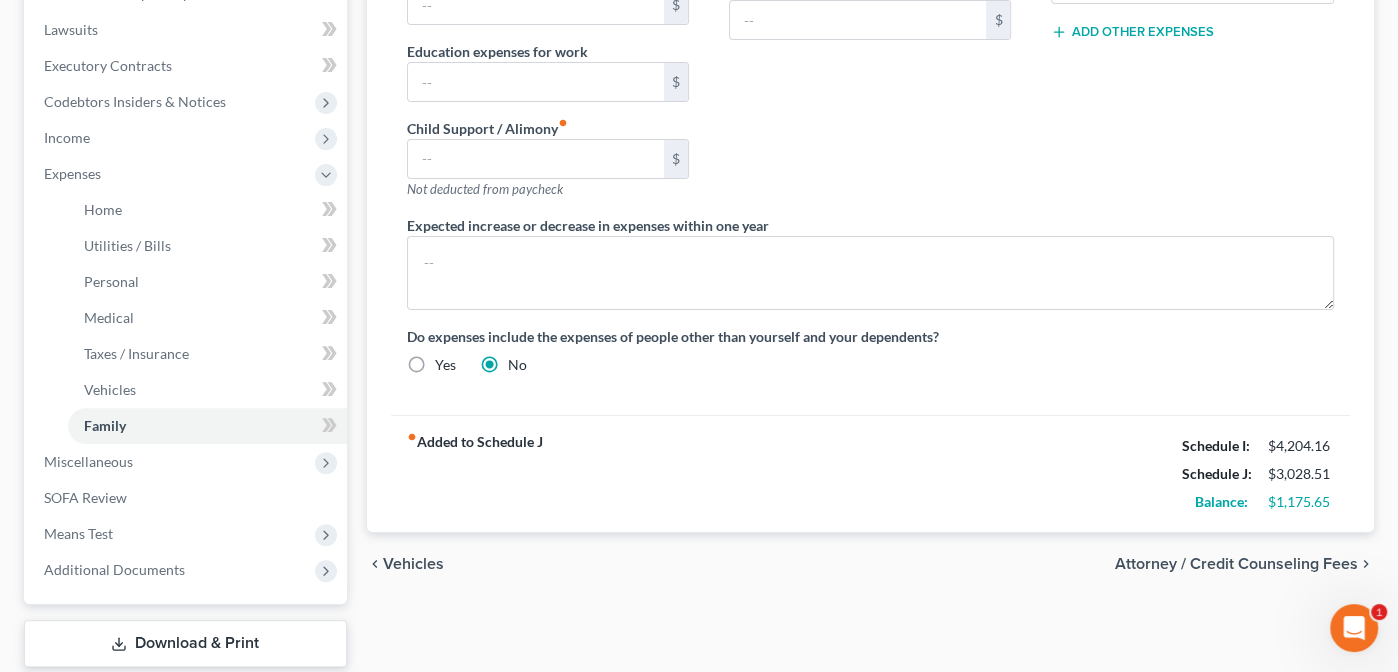 type on "65.00" 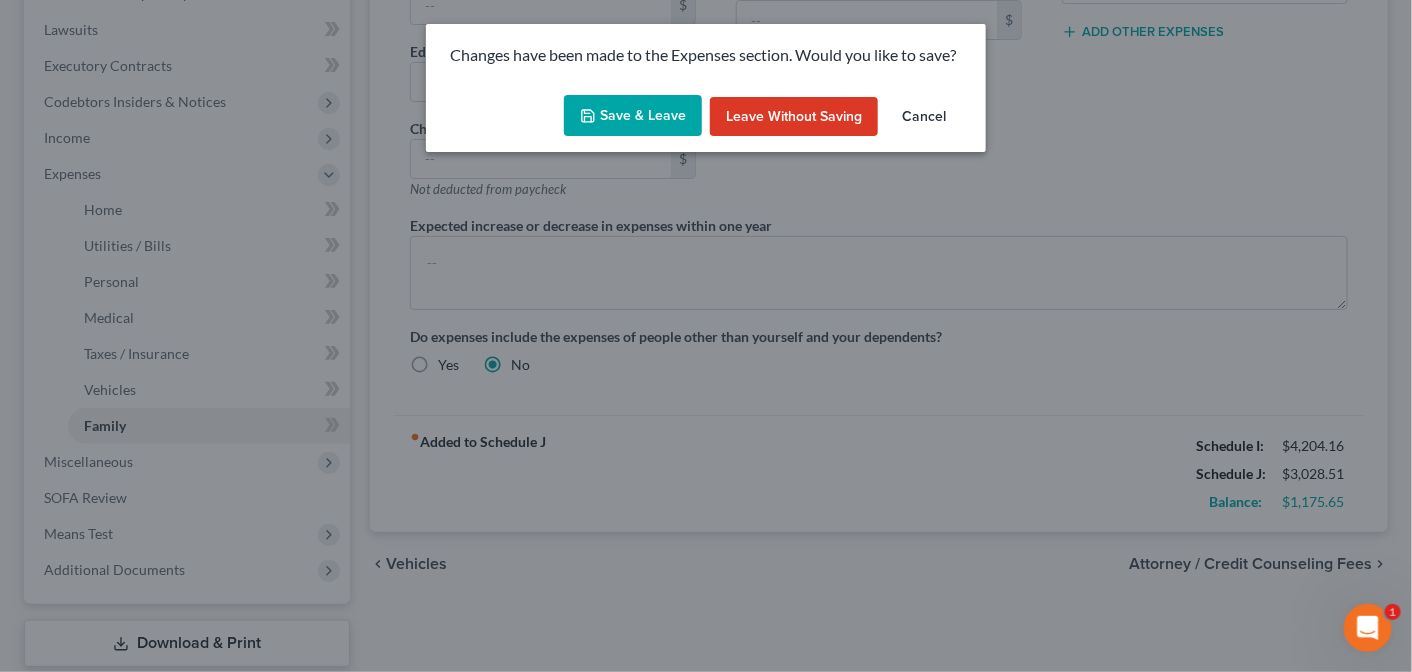 click on "Save & Leave" at bounding box center (633, 116) 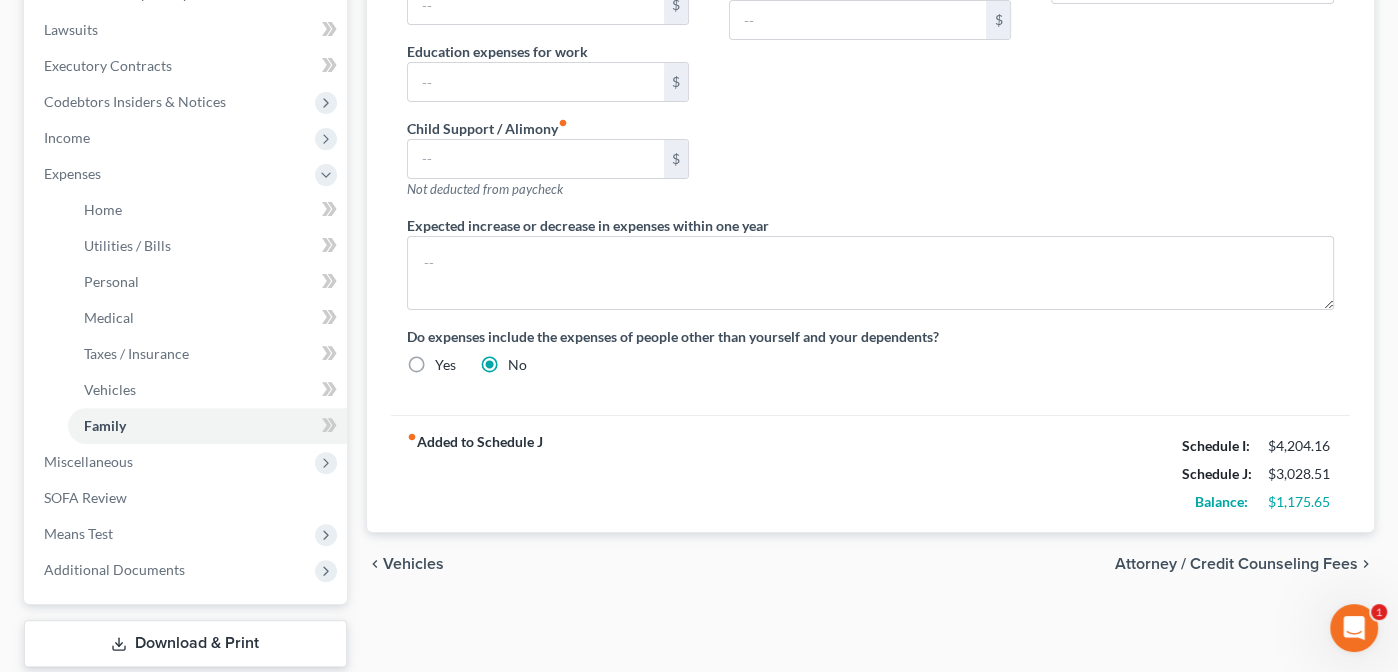 select on "0" 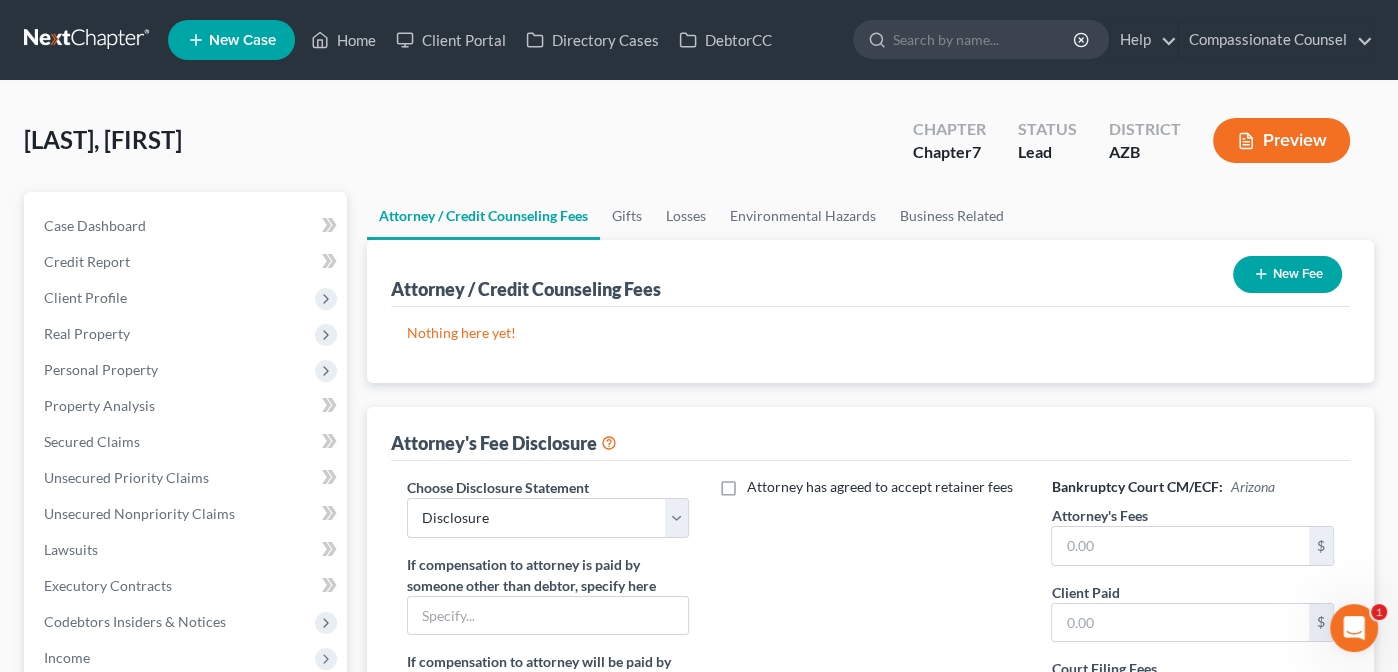 scroll, scrollTop: 0, scrollLeft: 0, axis: both 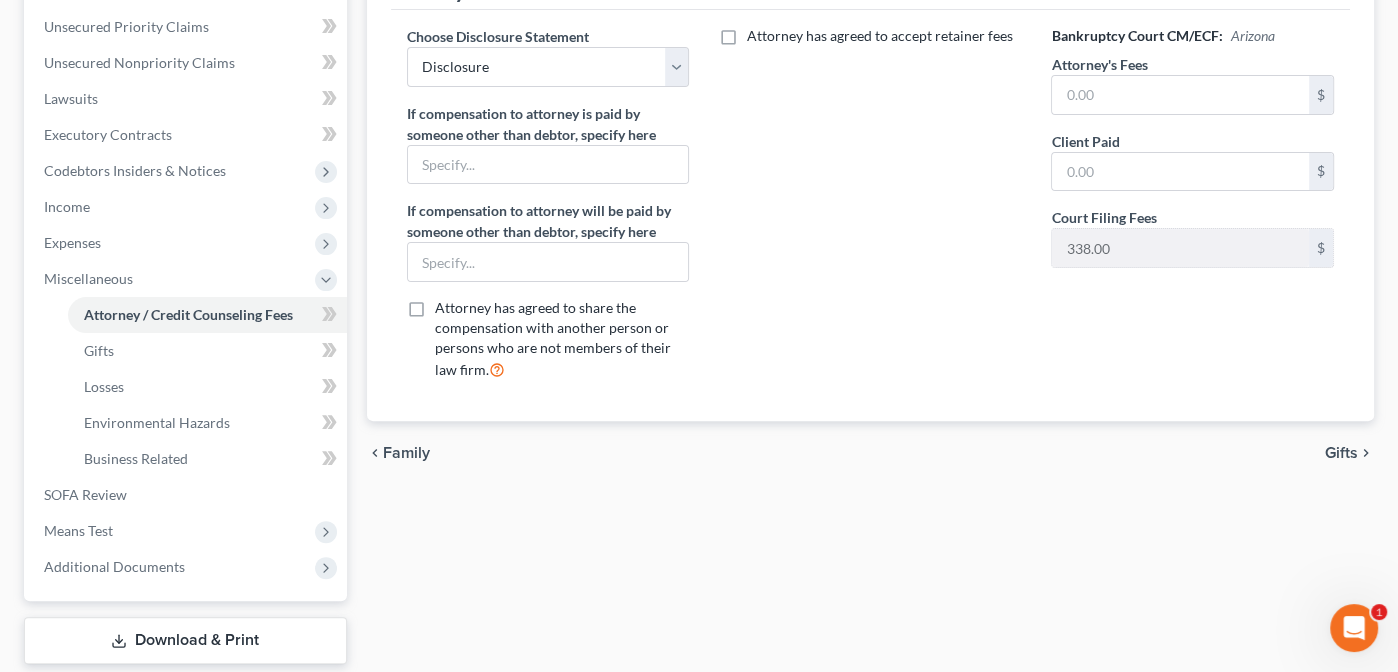 click on "Gifts" at bounding box center (1341, 453) 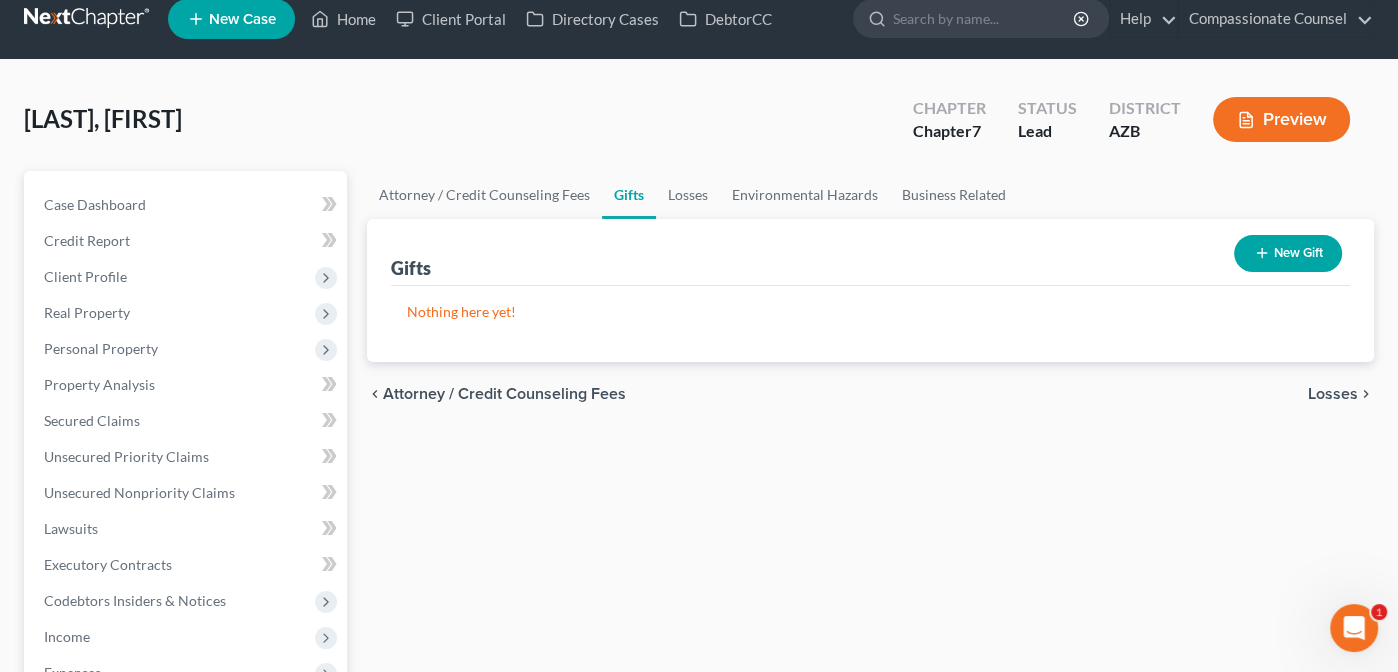 scroll, scrollTop: 0, scrollLeft: 0, axis: both 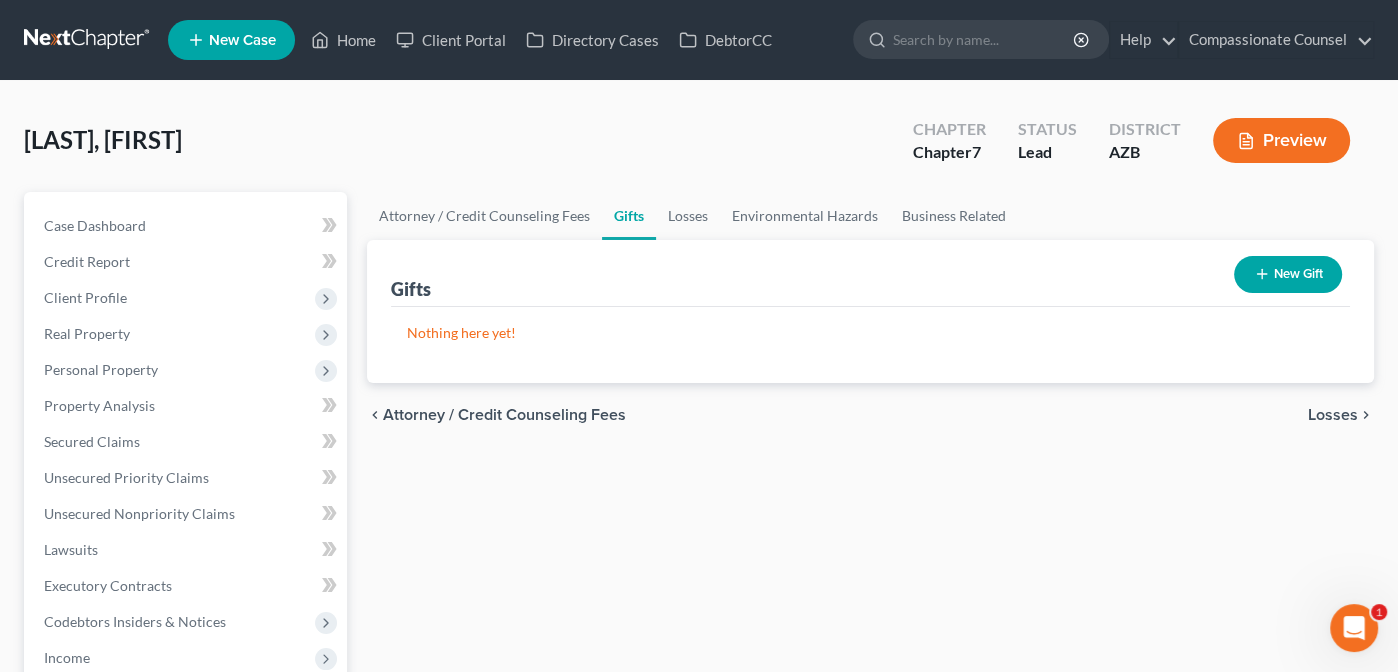 click on "Losses" at bounding box center (1333, 415) 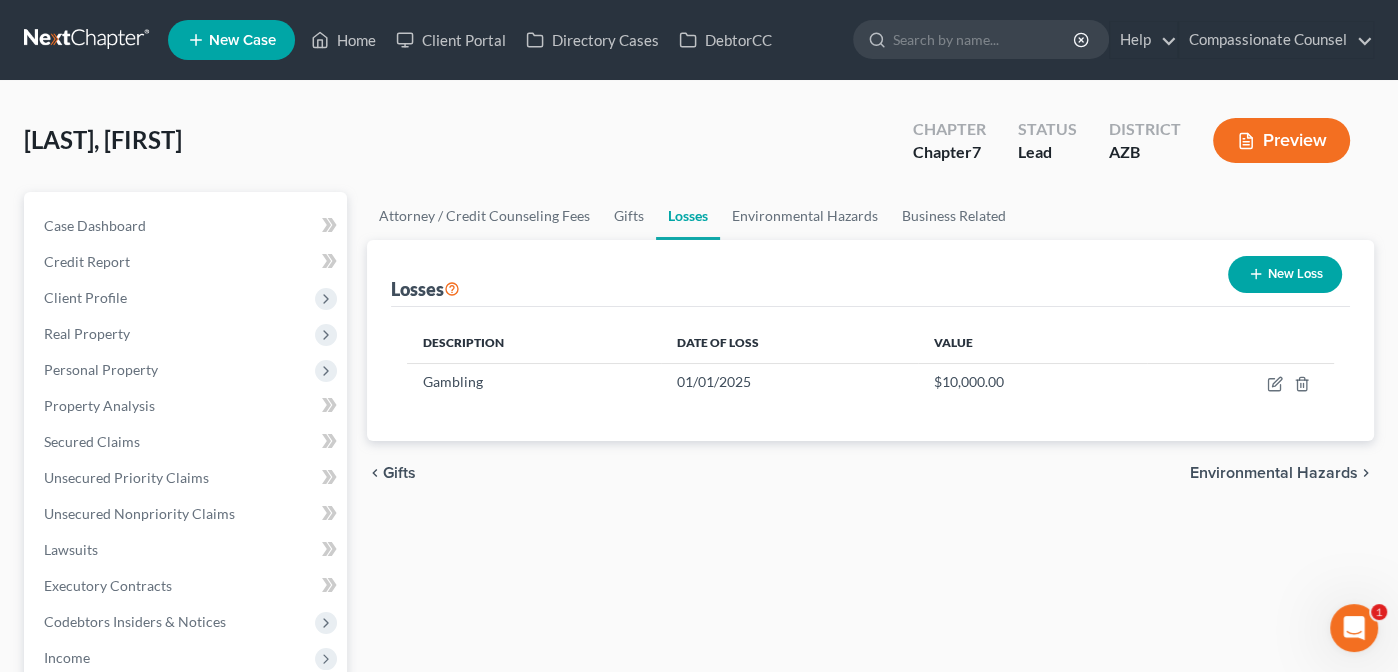 click on "Environmental Hazards" at bounding box center [1274, 473] 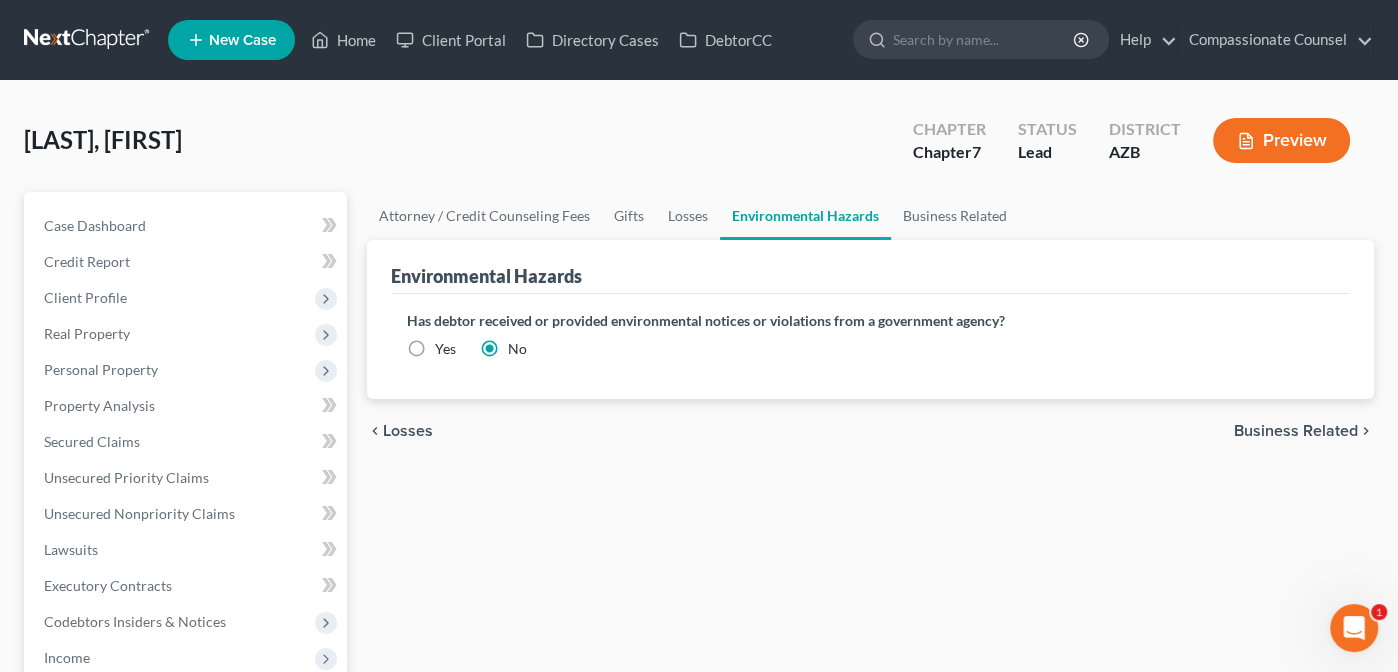 click on "Business Related" at bounding box center (1296, 431) 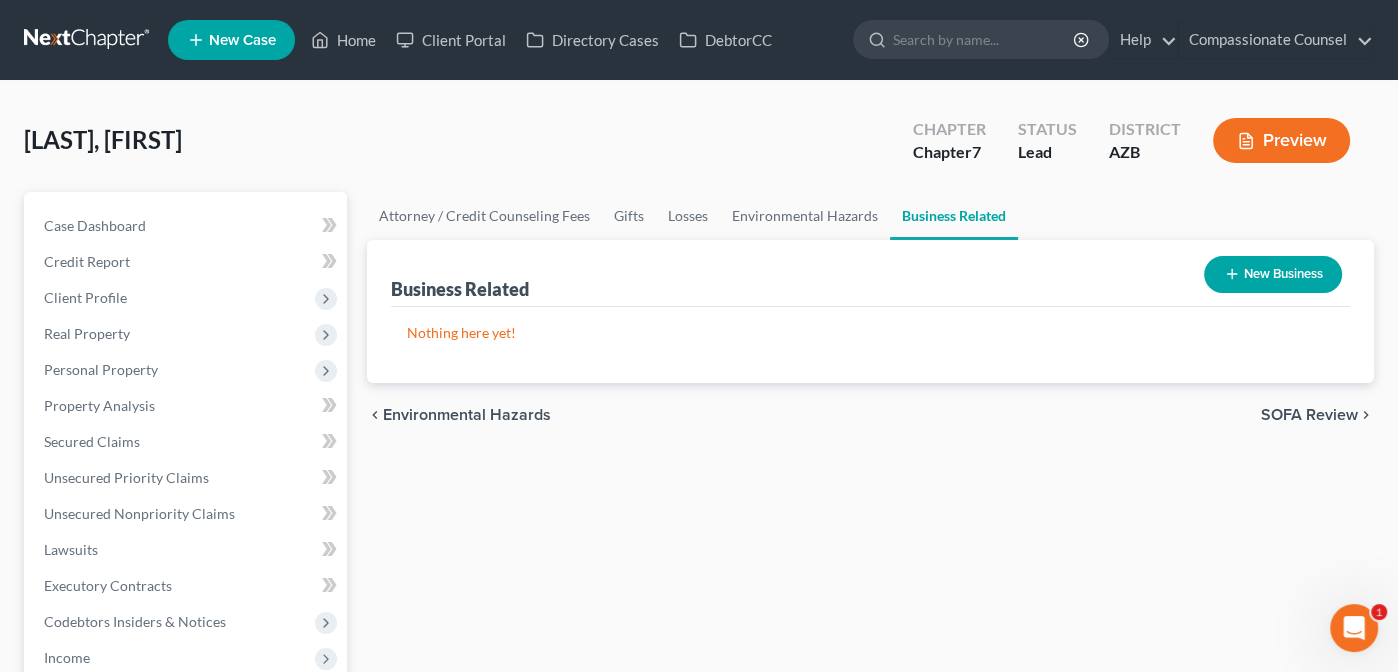 click on "SOFA Review" at bounding box center [1309, 415] 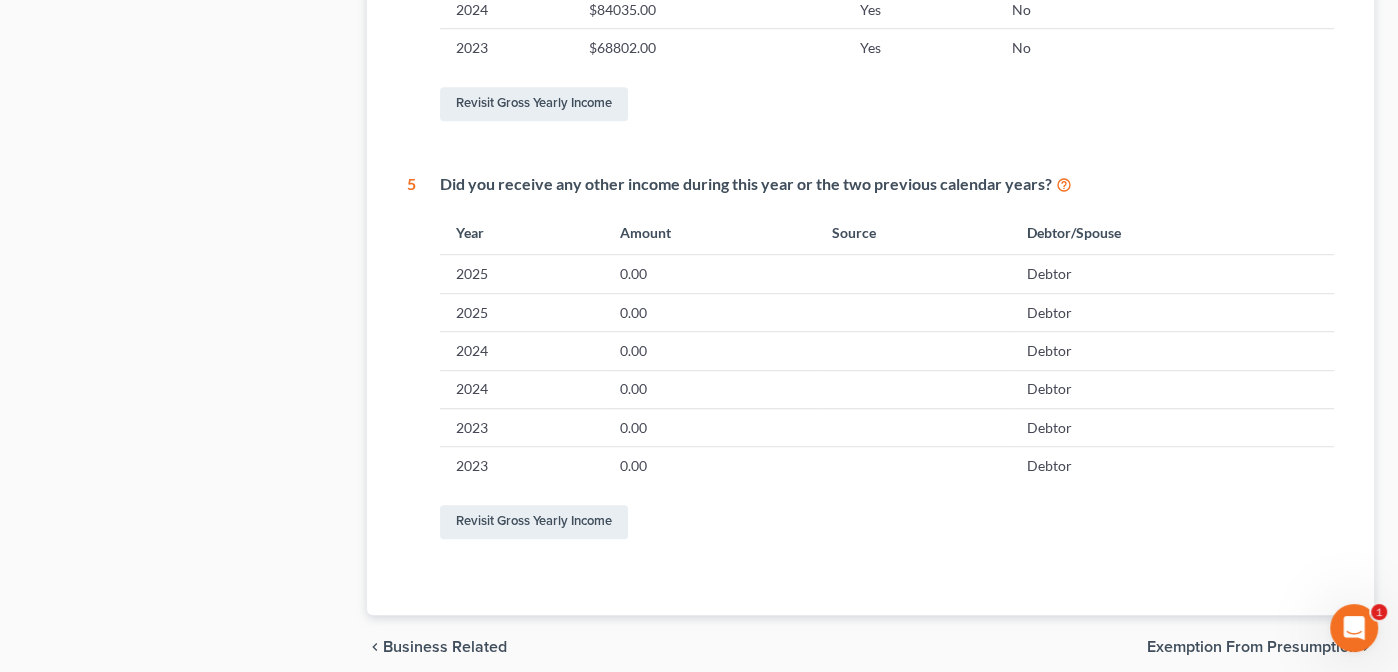 scroll, scrollTop: 1202, scrollLeft: 0, axis: vertical 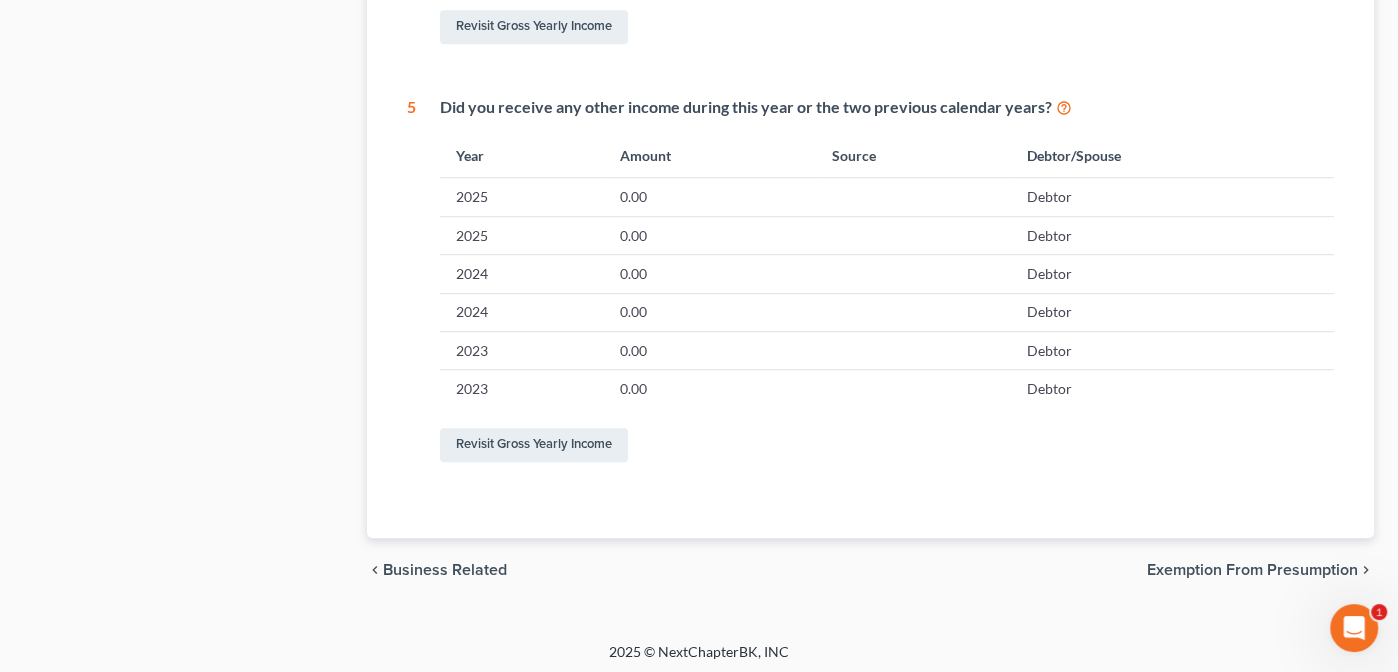 click on "Exemption from Presumption" at bounding box center [1252, 570] 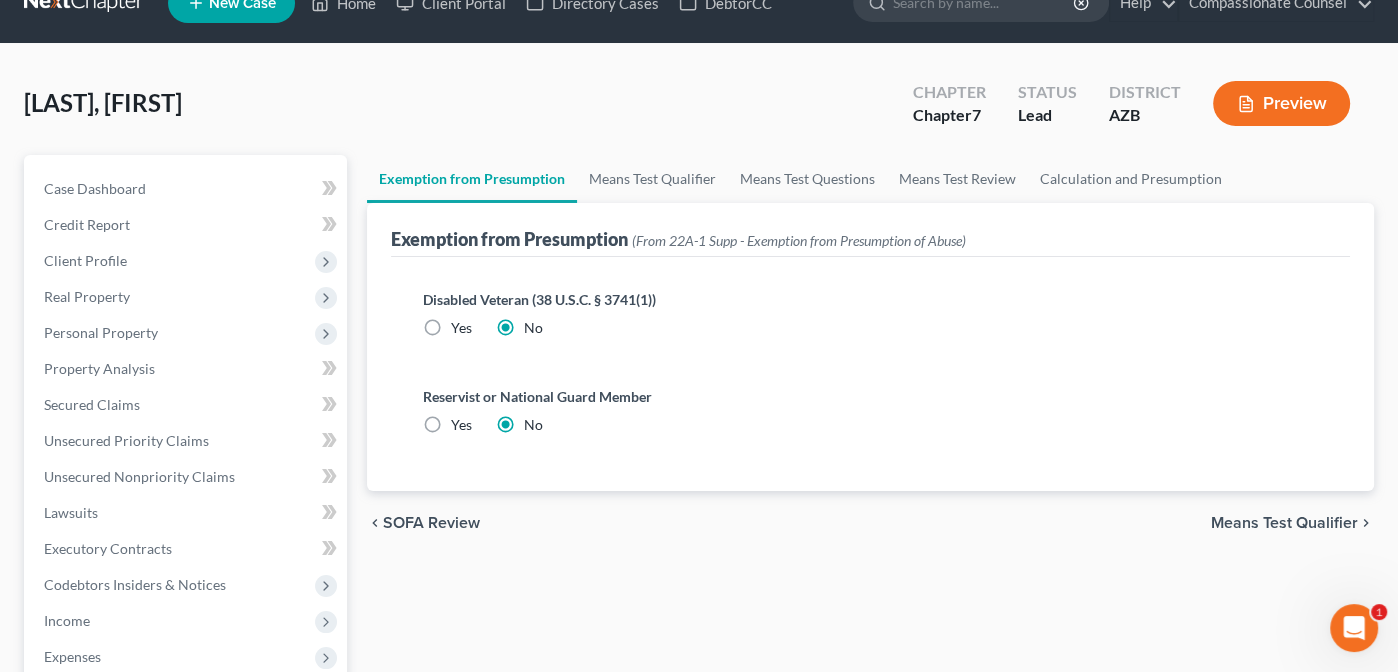 scroll, scrollTop: 0, scrollLeft: 0, axis: both 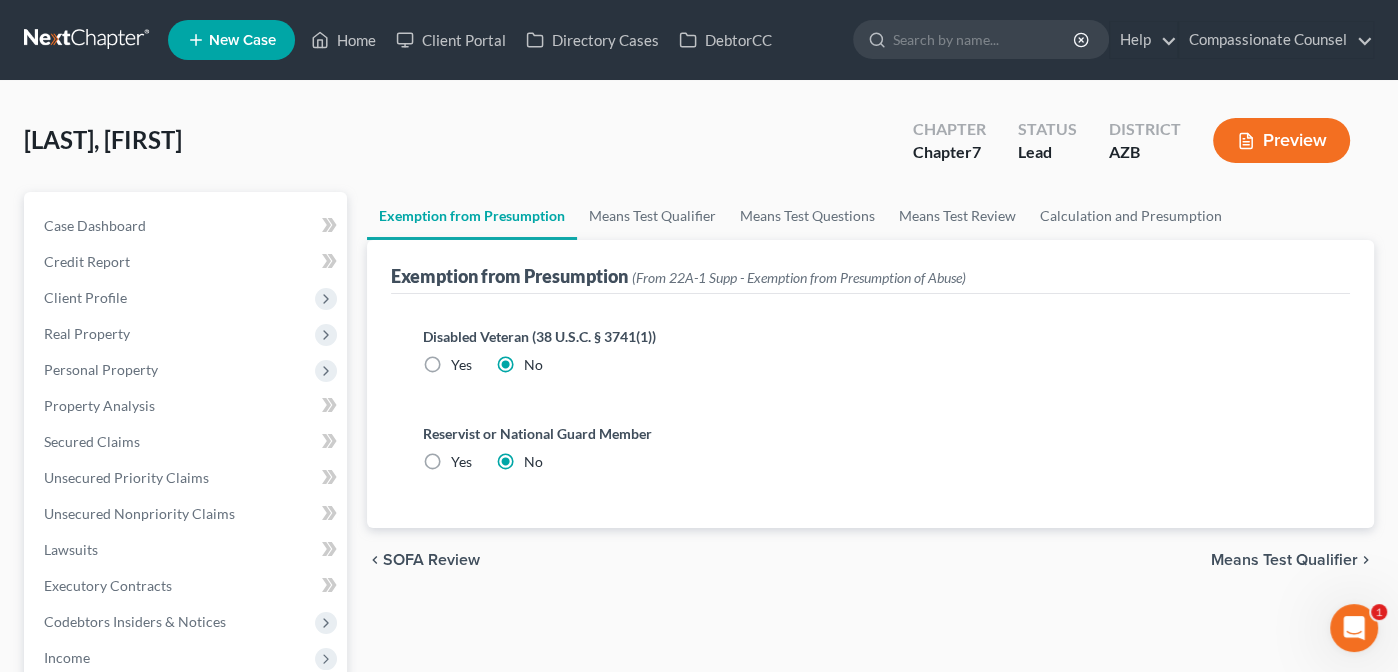 click on "Means Test Qualifier" at bounding box center (1284, 560) 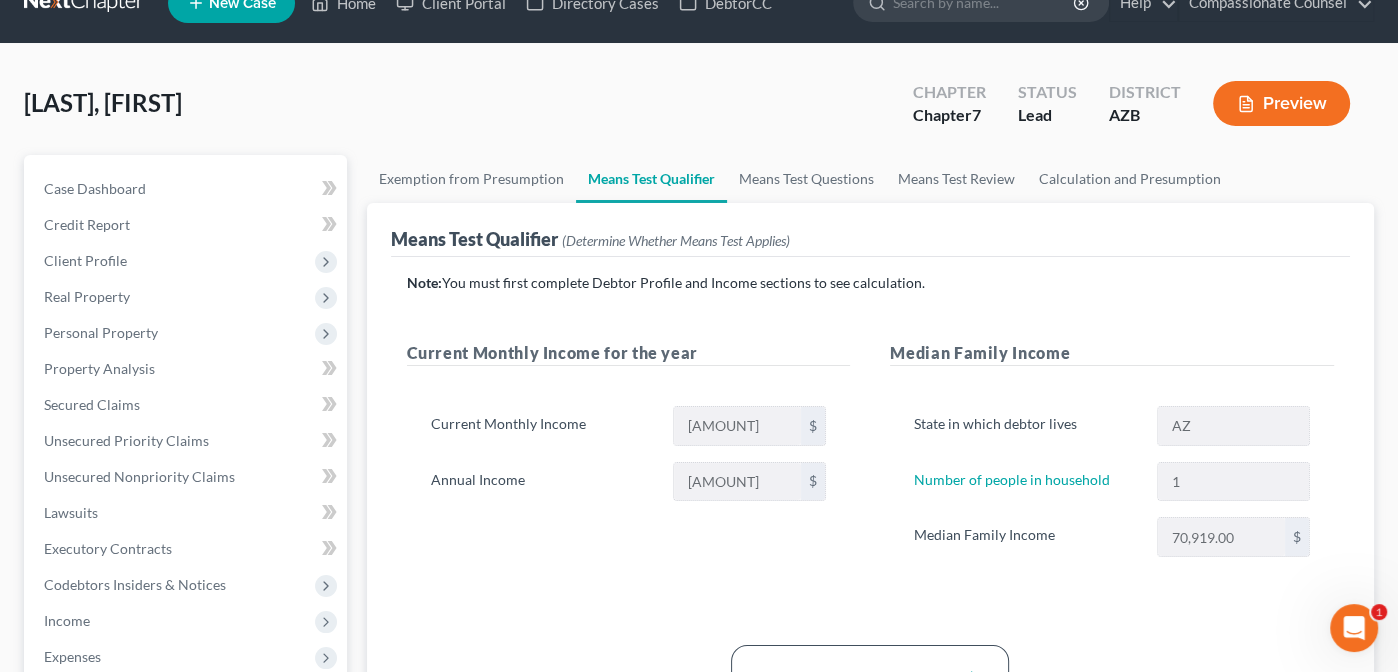 scroll, scrollTop: 0, scrollLeft: 0, axis: both 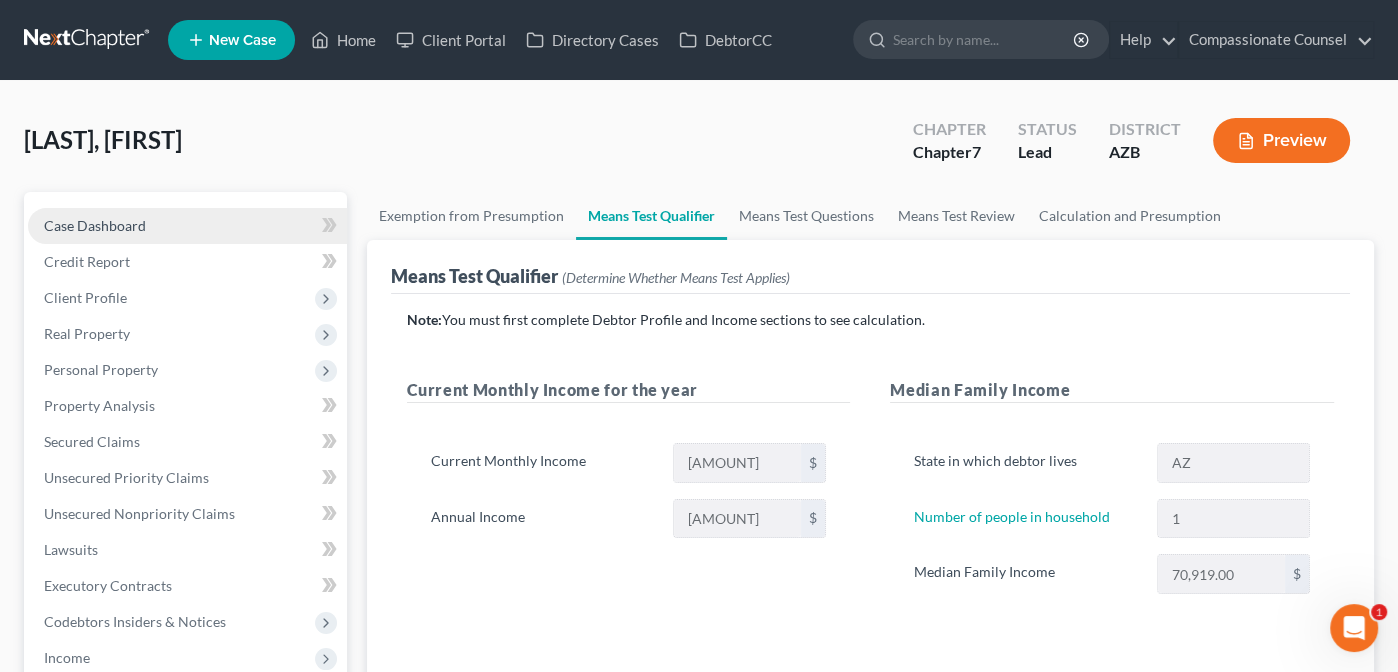 click on "Case Dashboard" at bounding box center [95, 225] 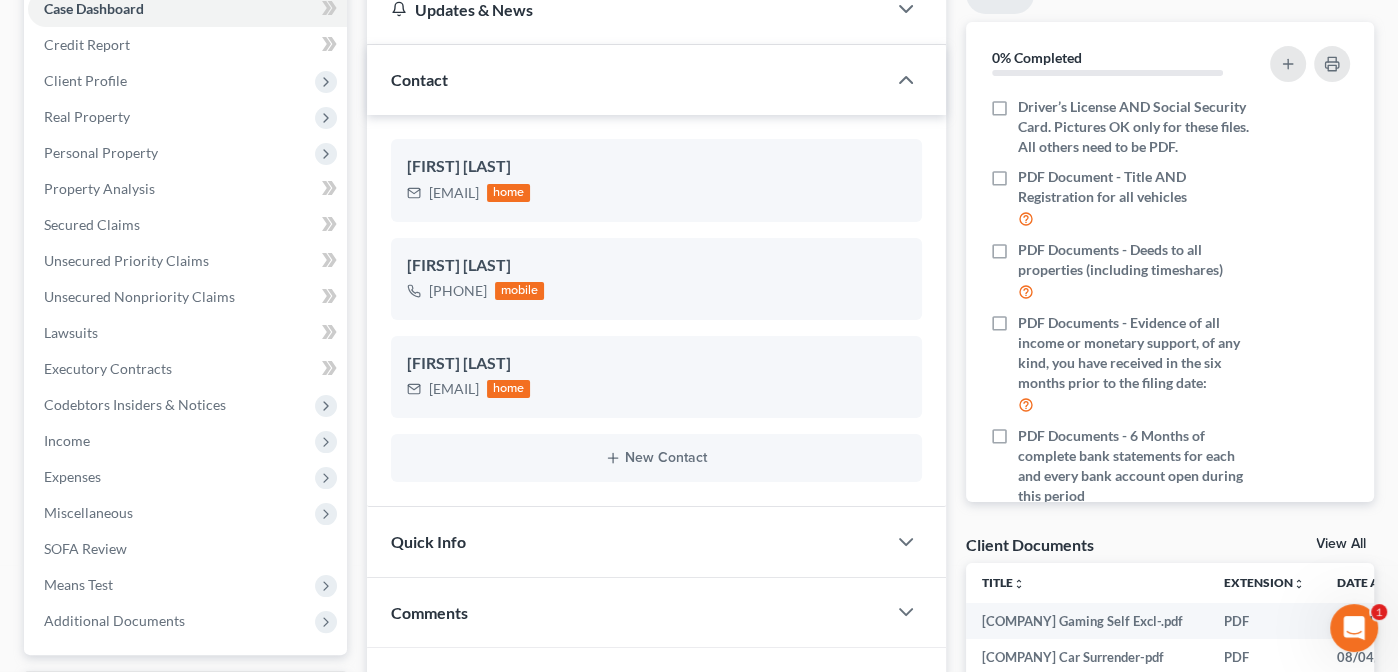scroll, scrollTop: 0, scrollLeft: 0, axis: both 